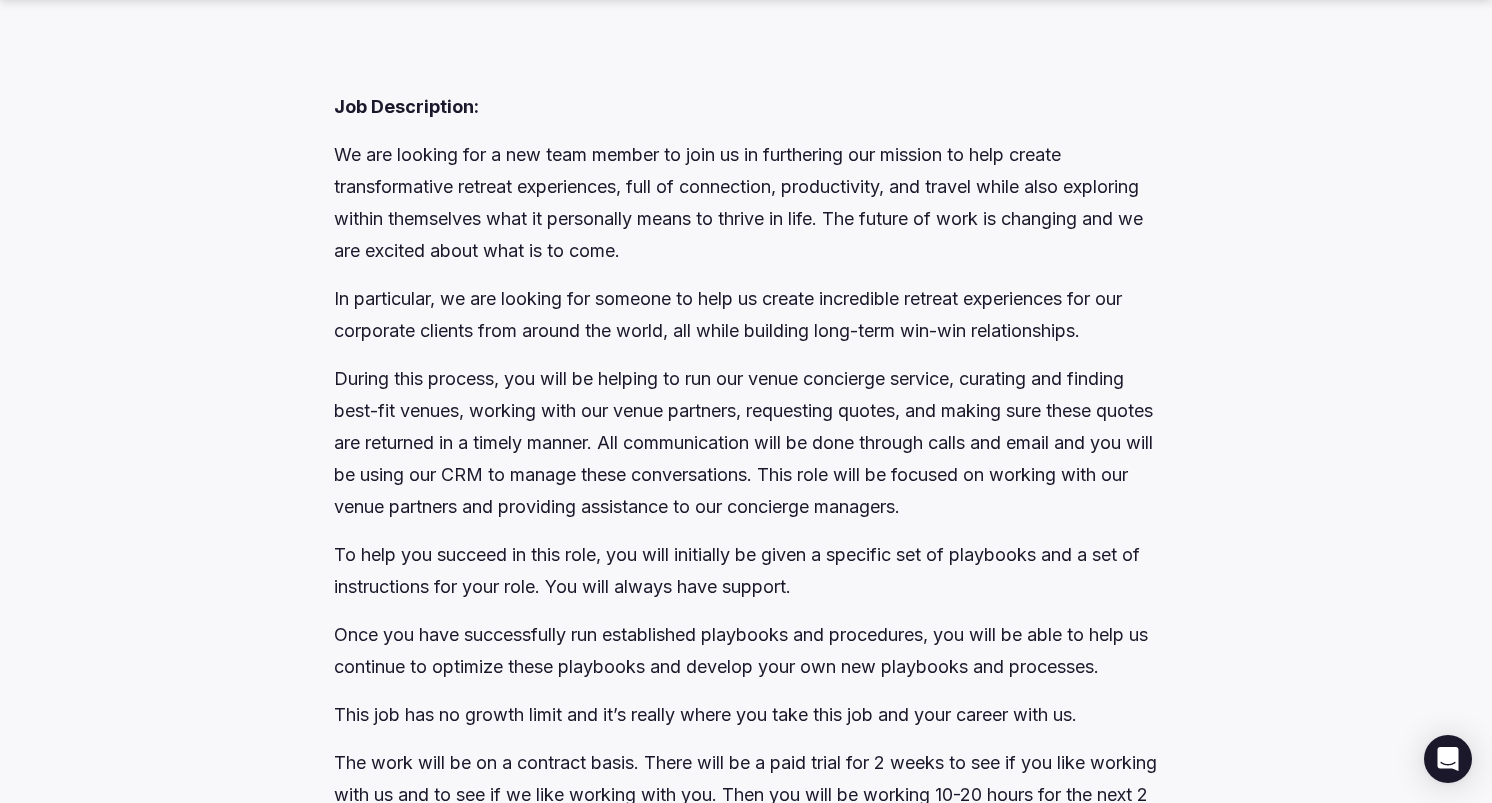 scroll, scrollTop: 1500, scrollLeft: 0, axis: vertical 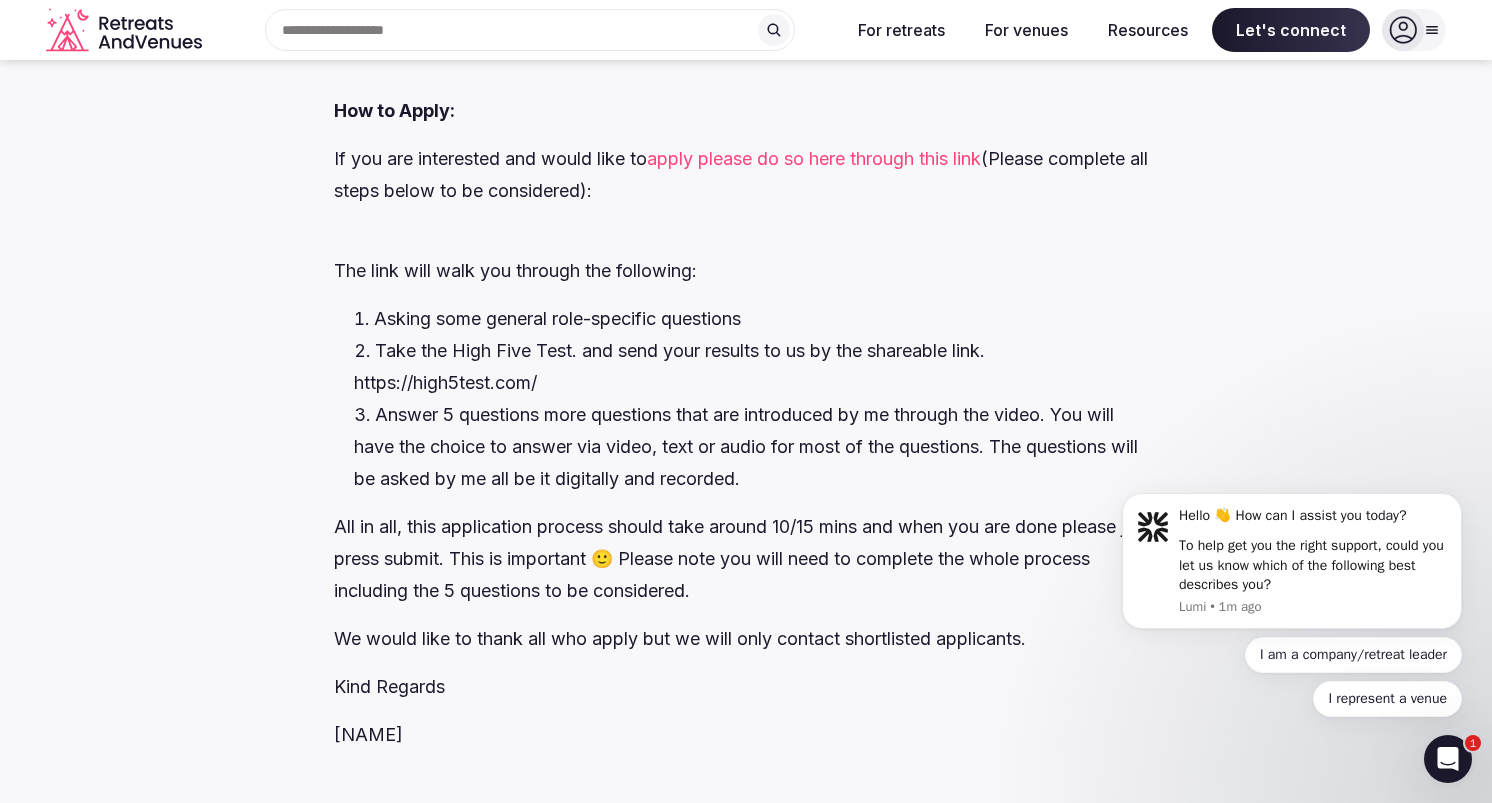 click on "apply please do so here through this link" at bounding box center [814, 158] 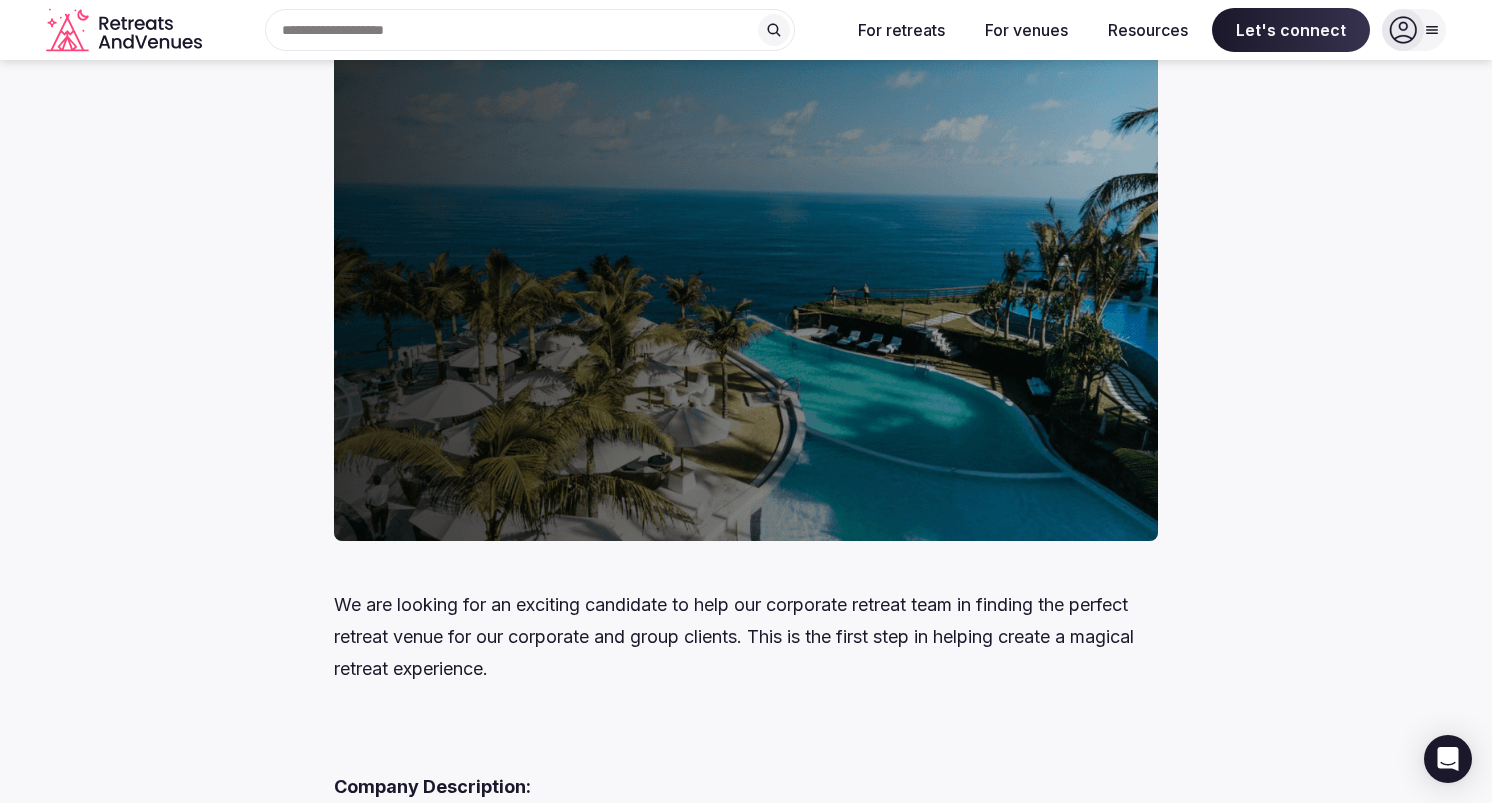 scroll, scrollTop: 0, scrollLeft: 0, axis: both 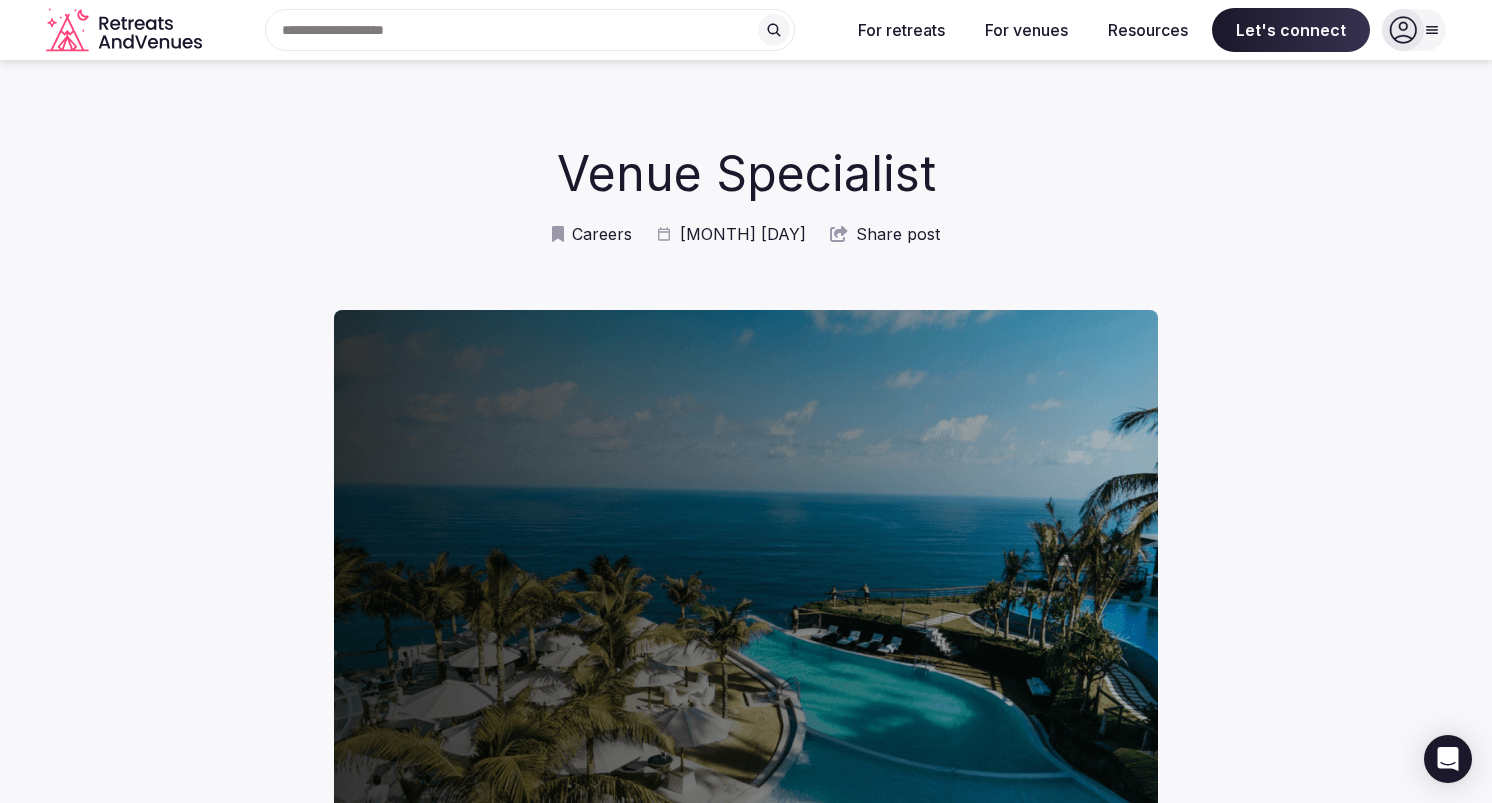click on "[GENERAL_TERM] [MONTH] [DAY] [GENERAL_TERM] [GENERAL_TERM]" at bounding box center (746, 234) 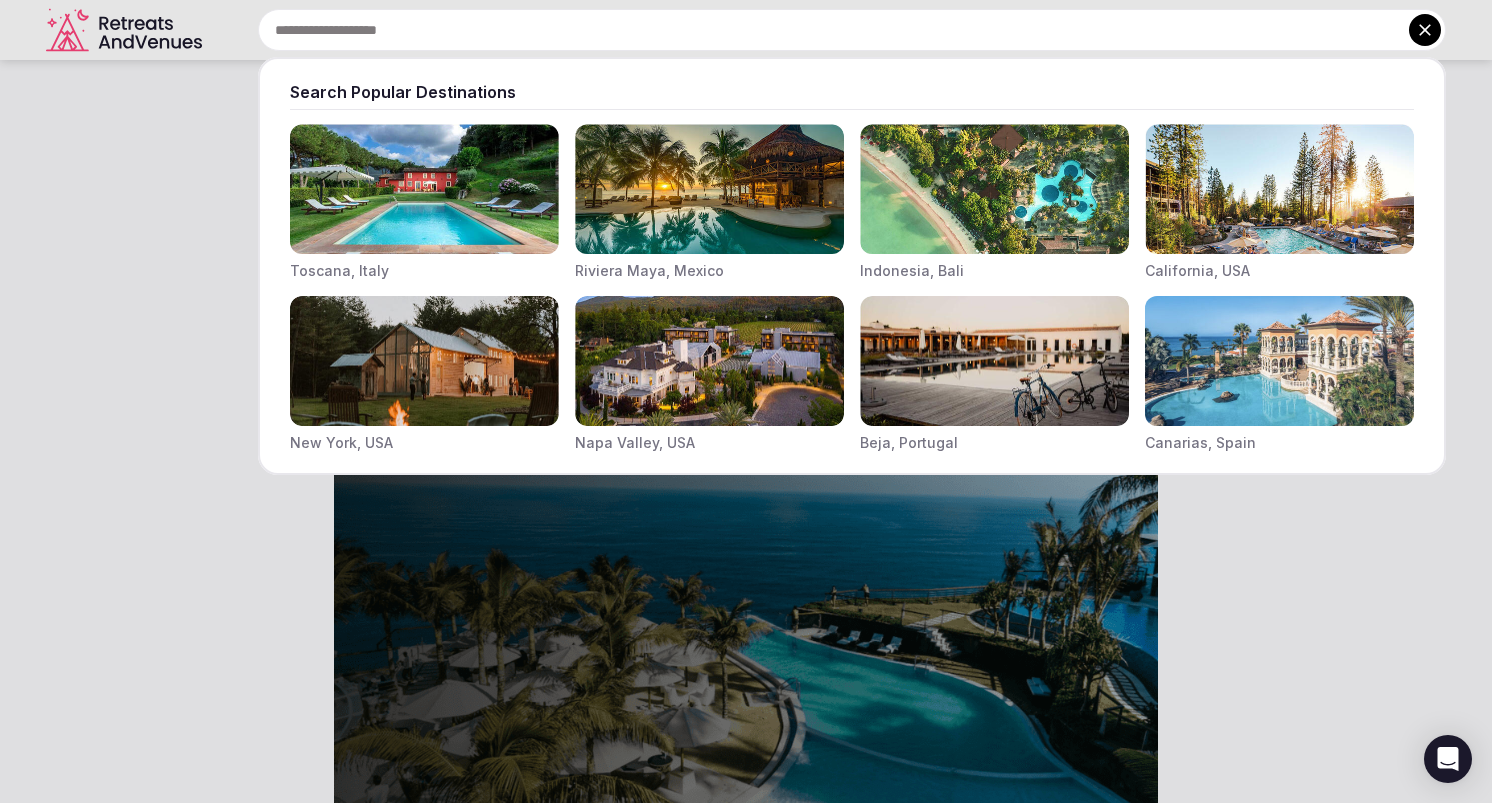 click at bounding box center (746, 401) 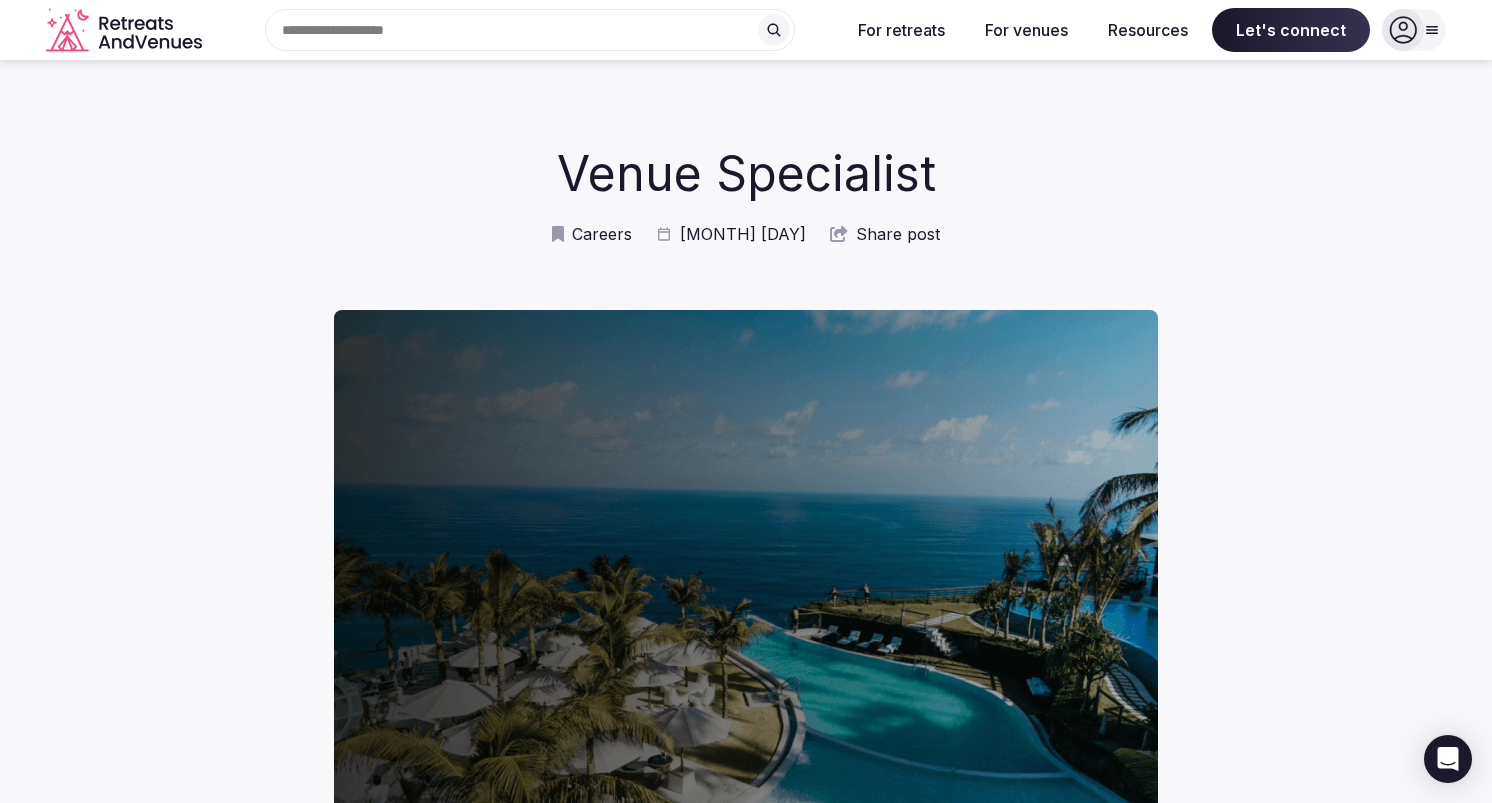 click 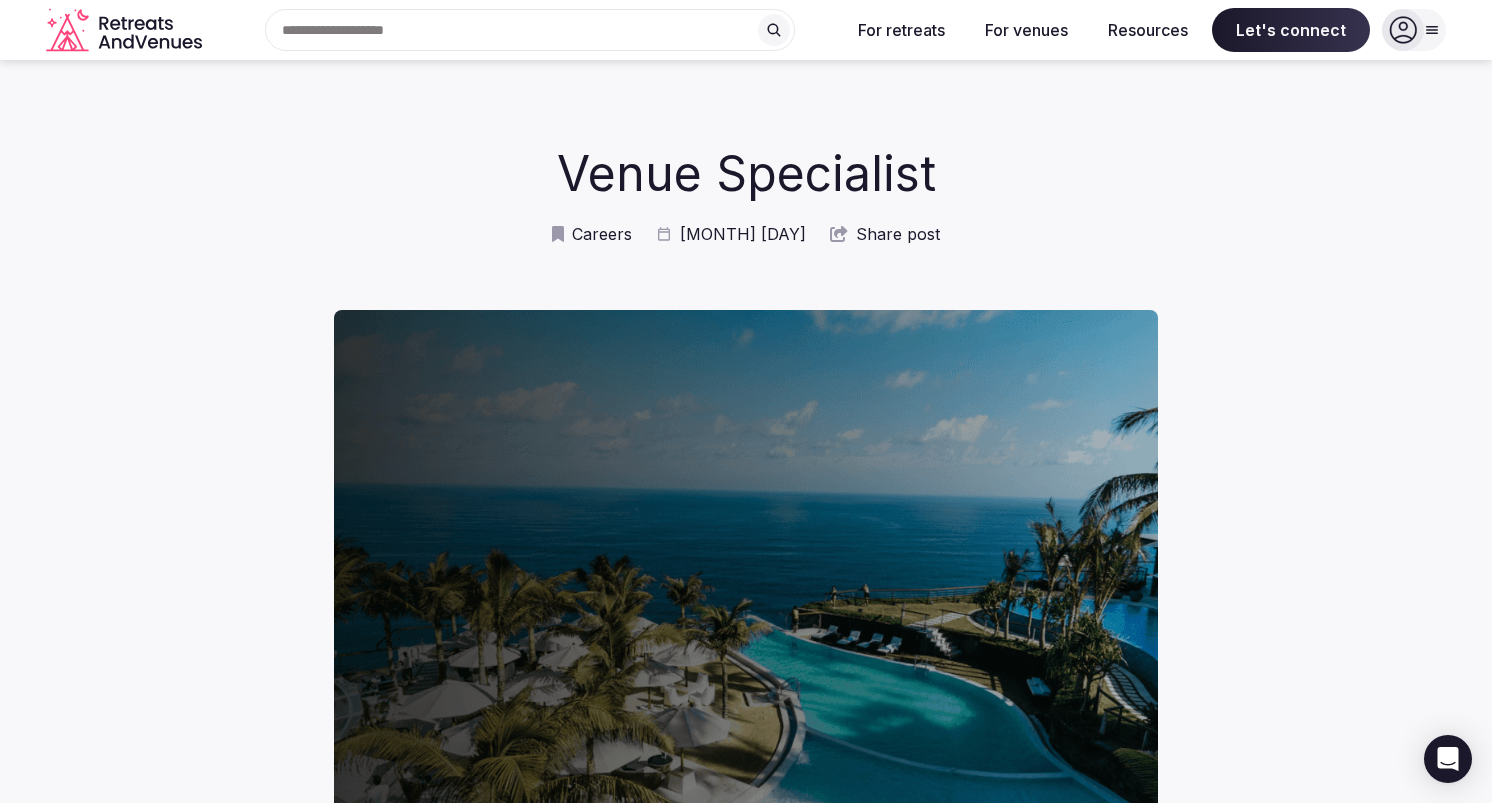 click 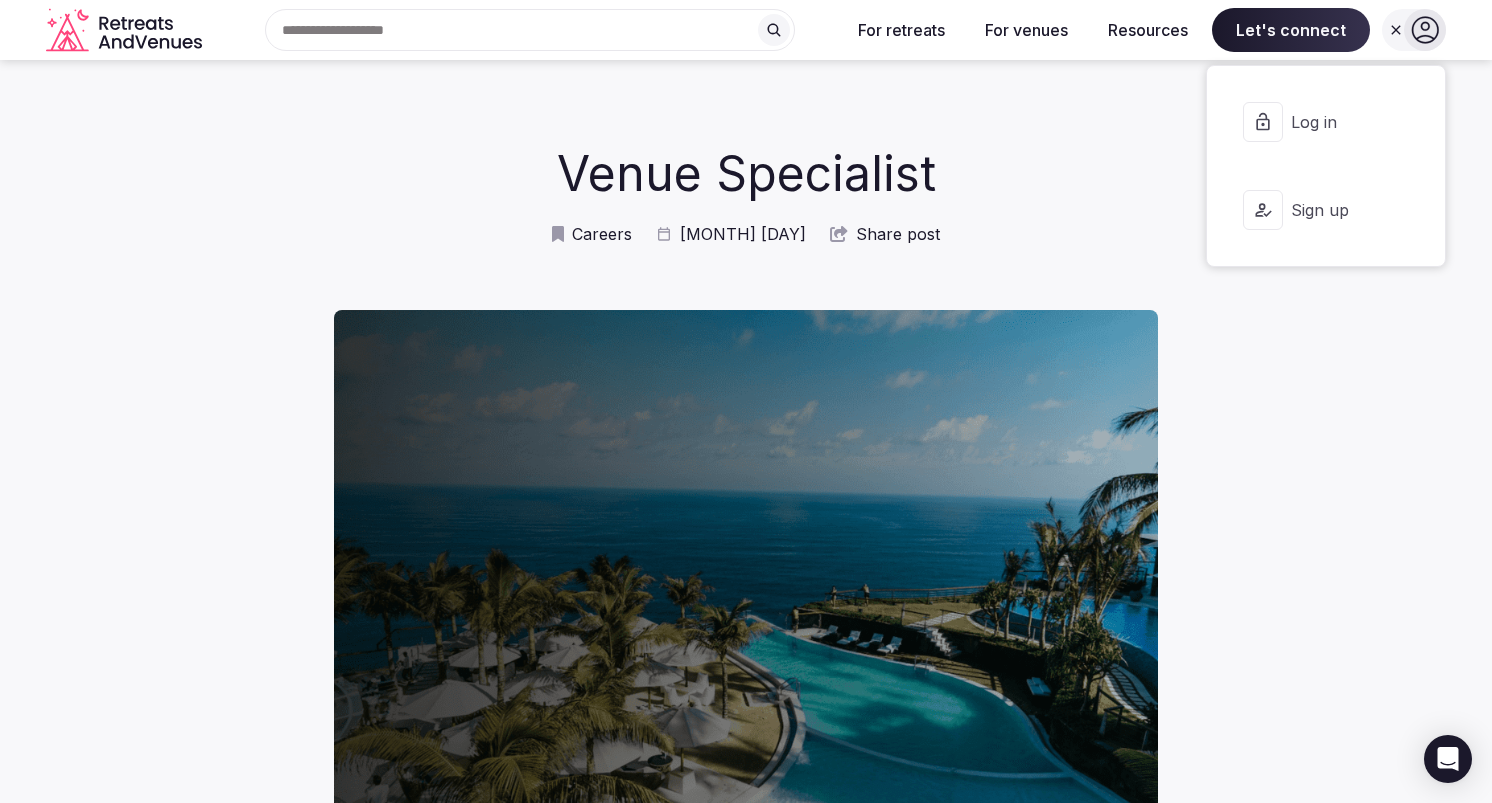 drag, startPoint x: 1435, startPoint y: 31, endPoint x: 1422, endPoint y: 27, distance: 13.601471 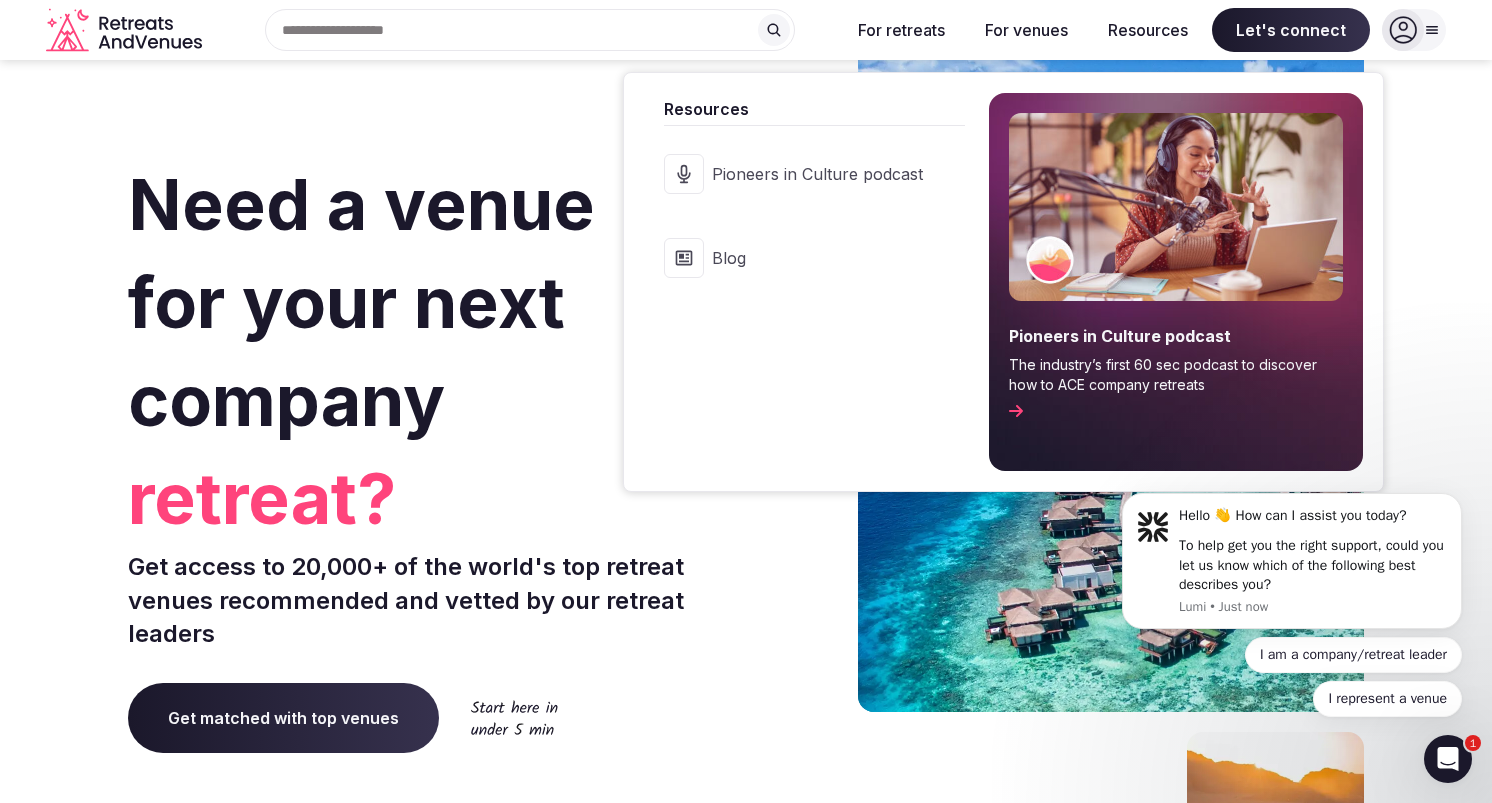 scroll, scrollTop: 0, scrollLeft: 0, axis: both 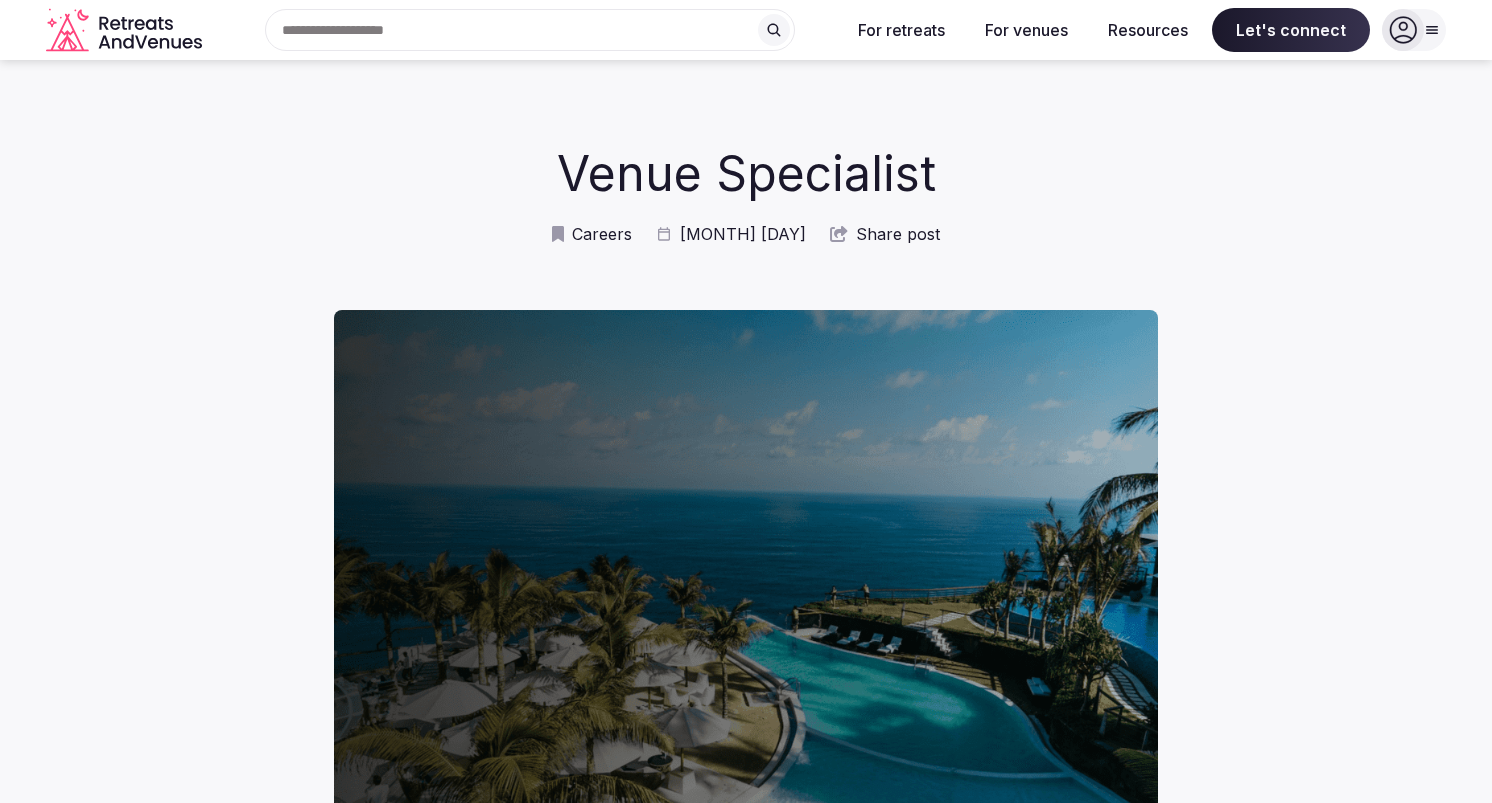 click on "Careers" at bounding box center [602, 234] 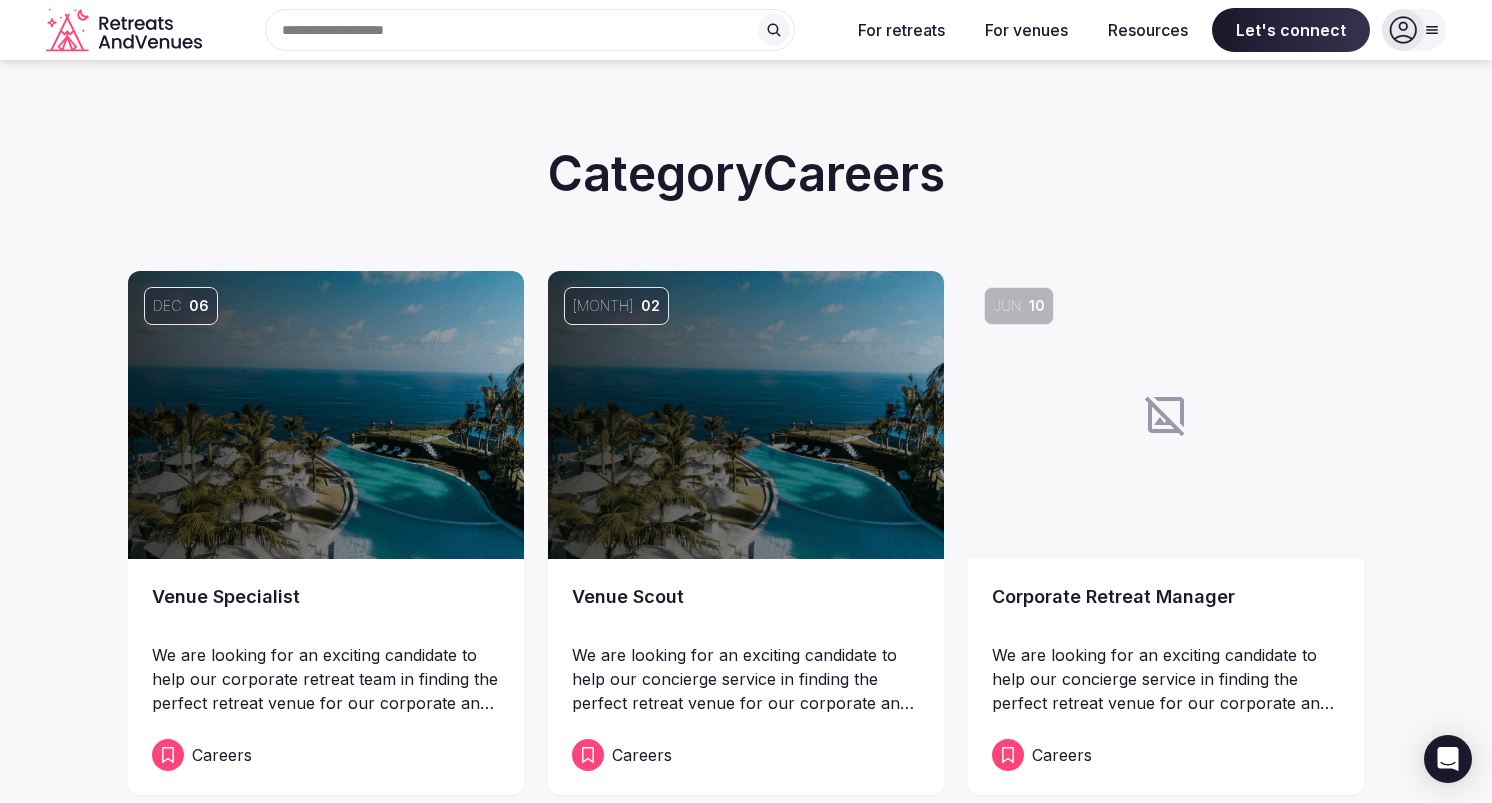 scroll, scrollTop: 100, scrollLeft: 0, axis: vertical 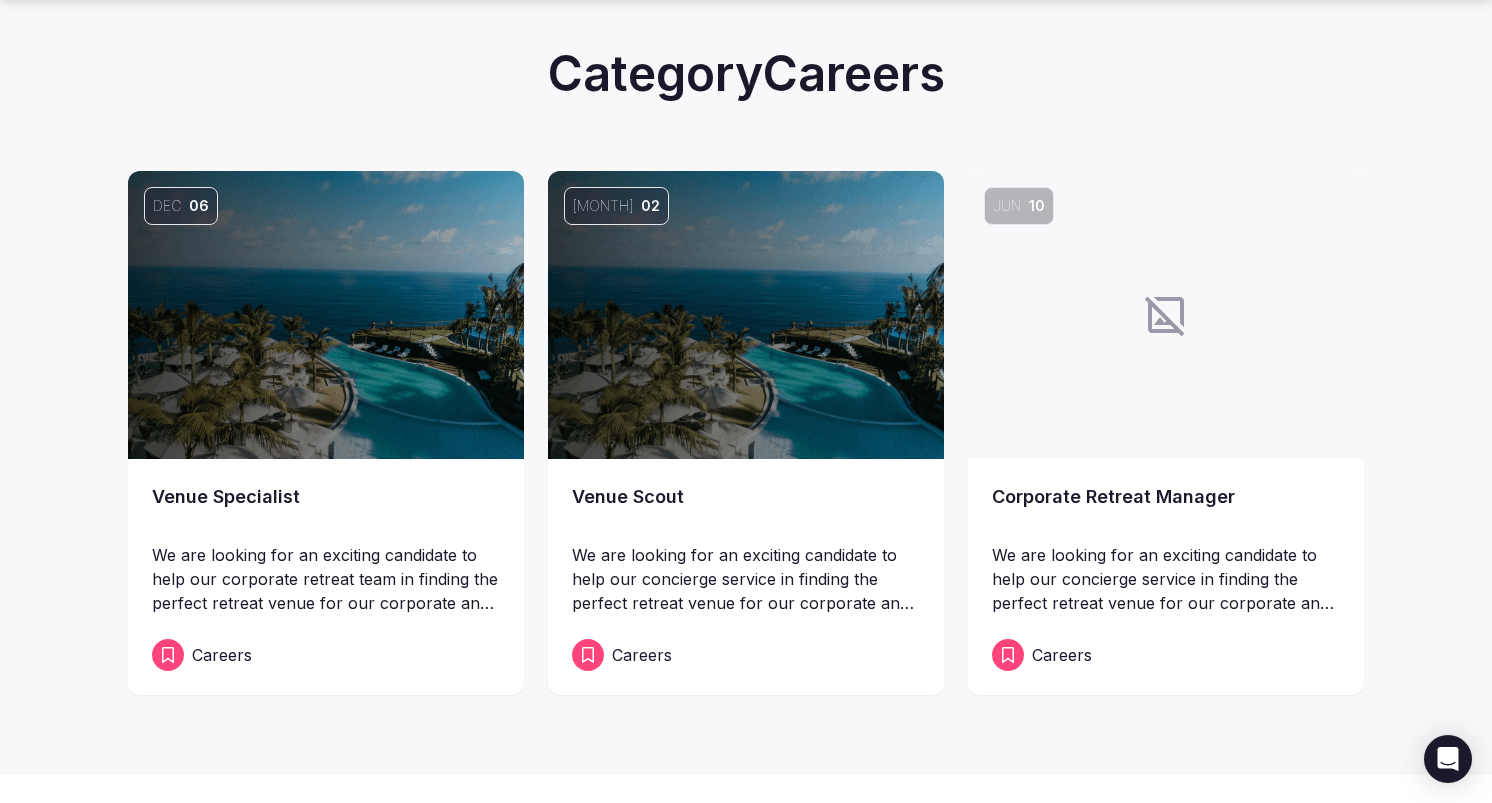 click at bounding box center [1166, 315] 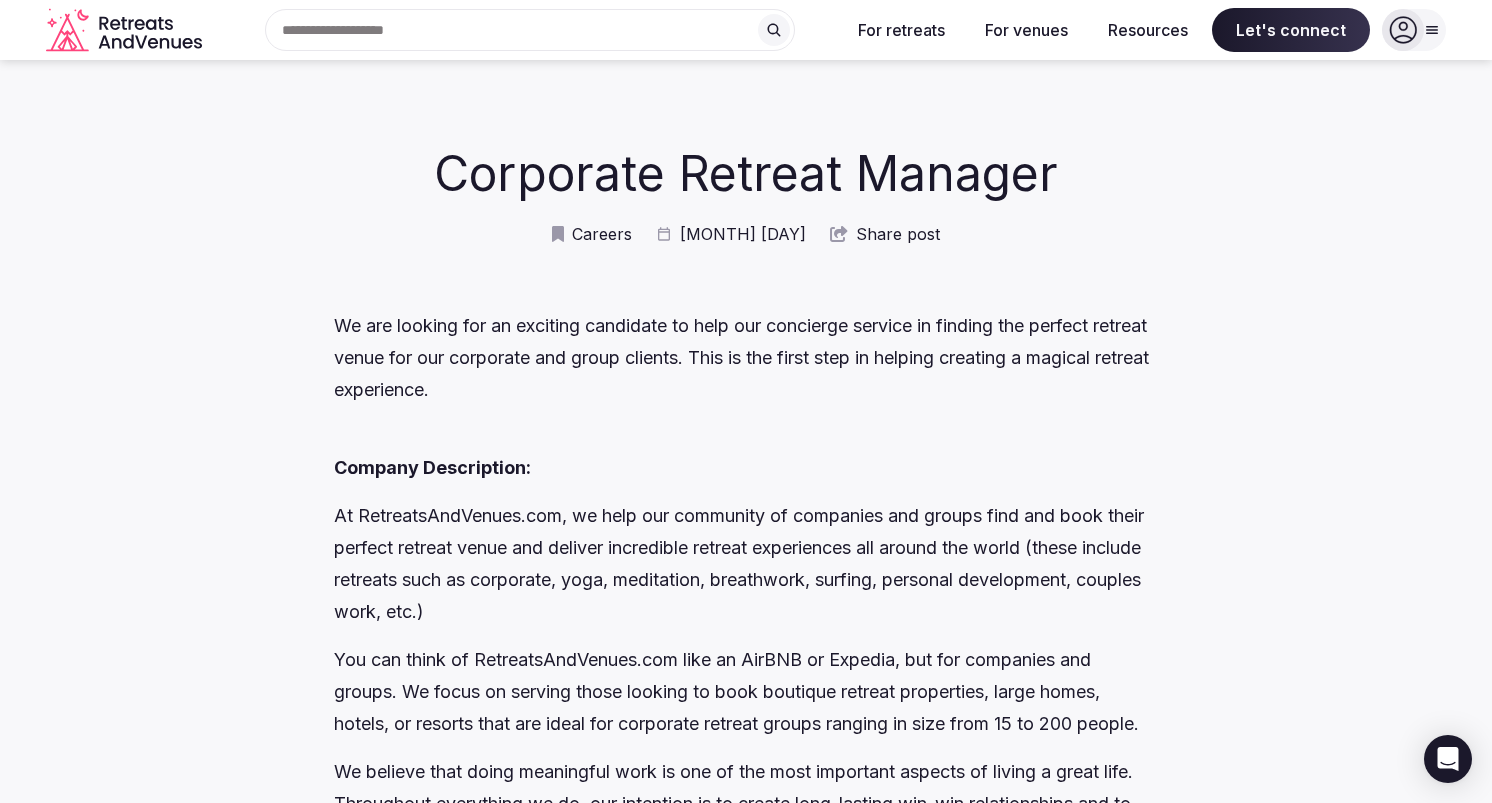 click on "Careers [MONTH] [DAY] Share post" at bounding box center [746, 234] 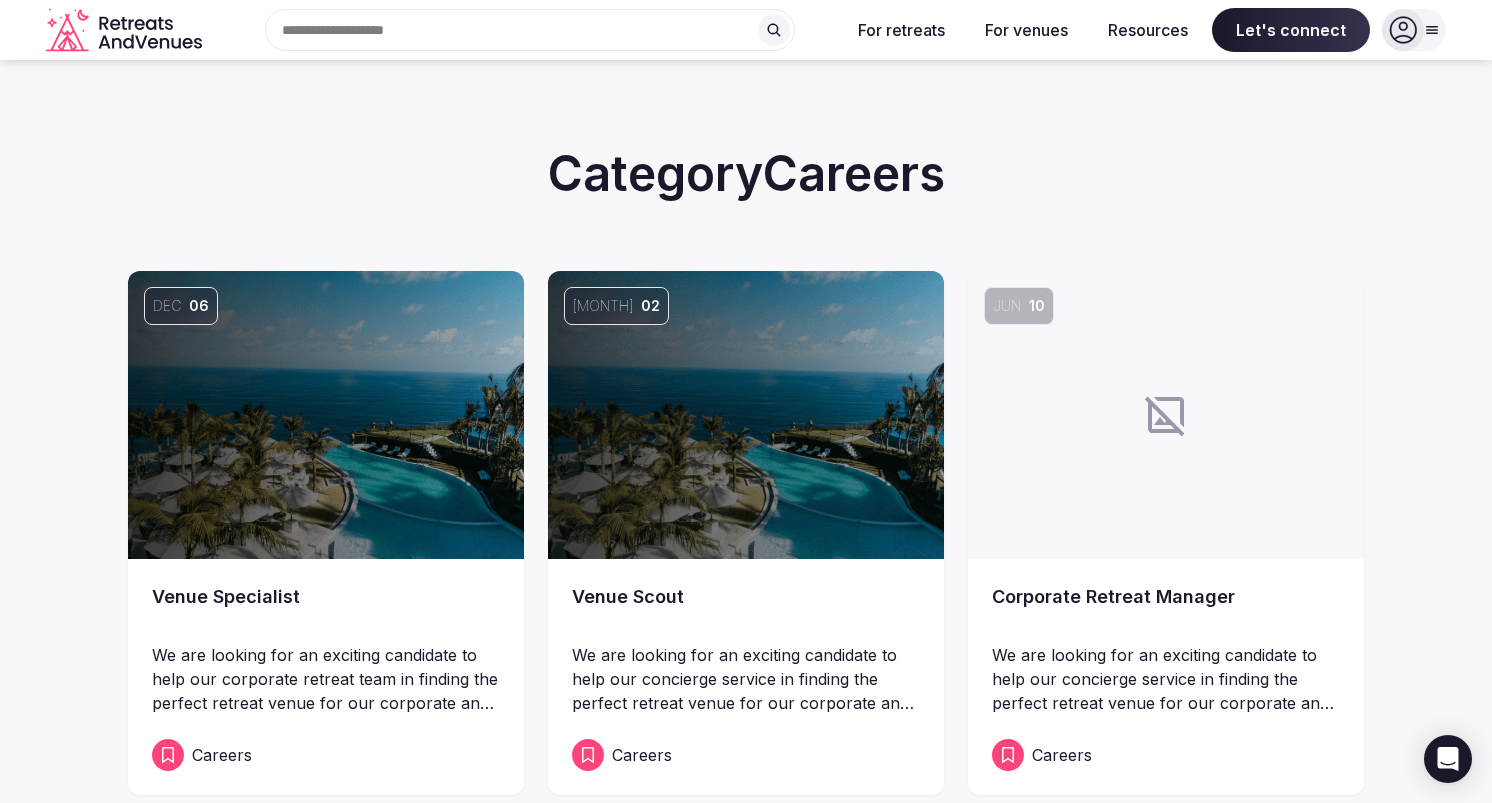 click on "[MONTH] [DAY]" at bounding box center (181, 306) 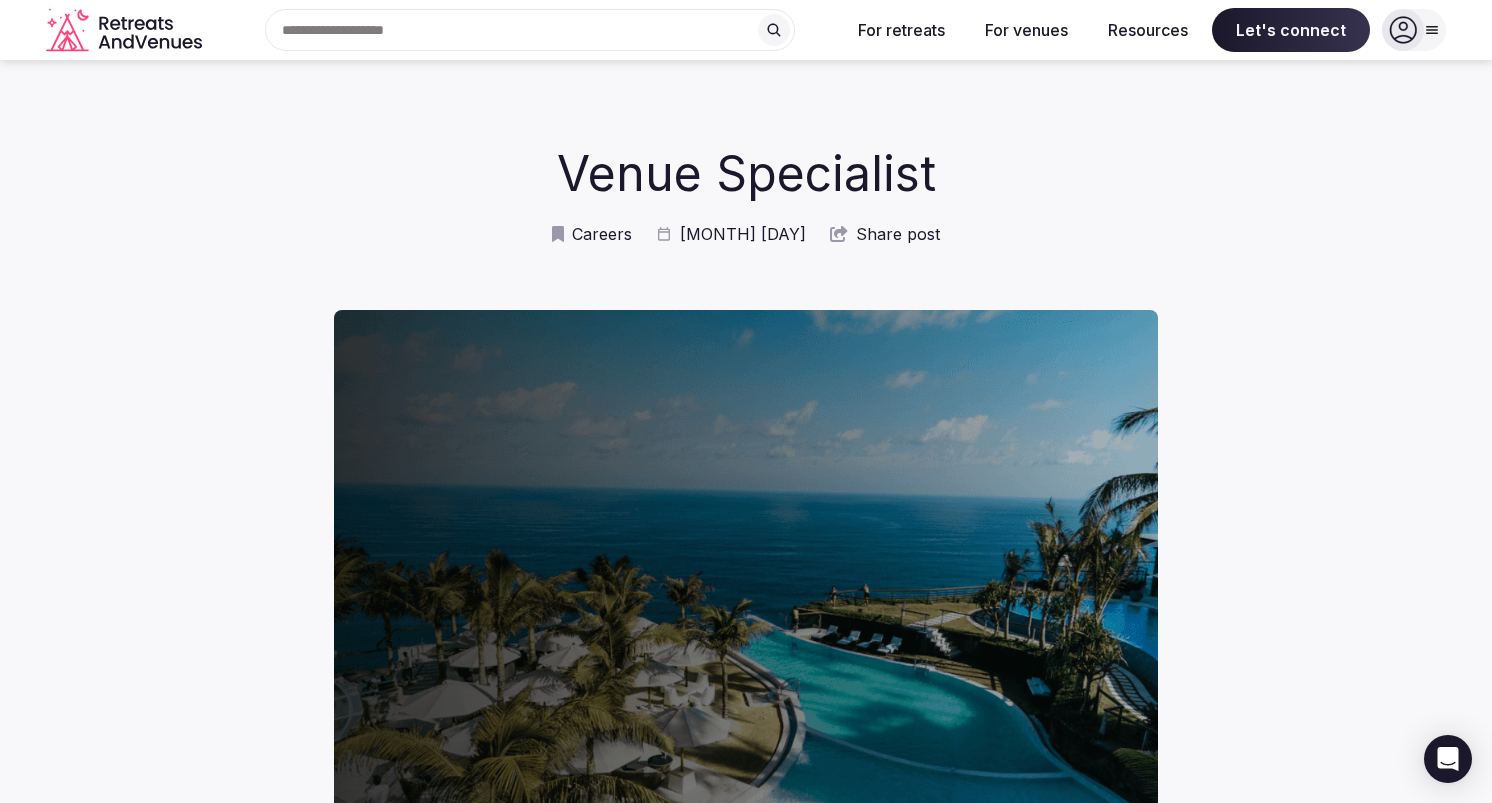 click on "Careers [MONTH] [DAY] Share post" at bounding box center [746, 234] 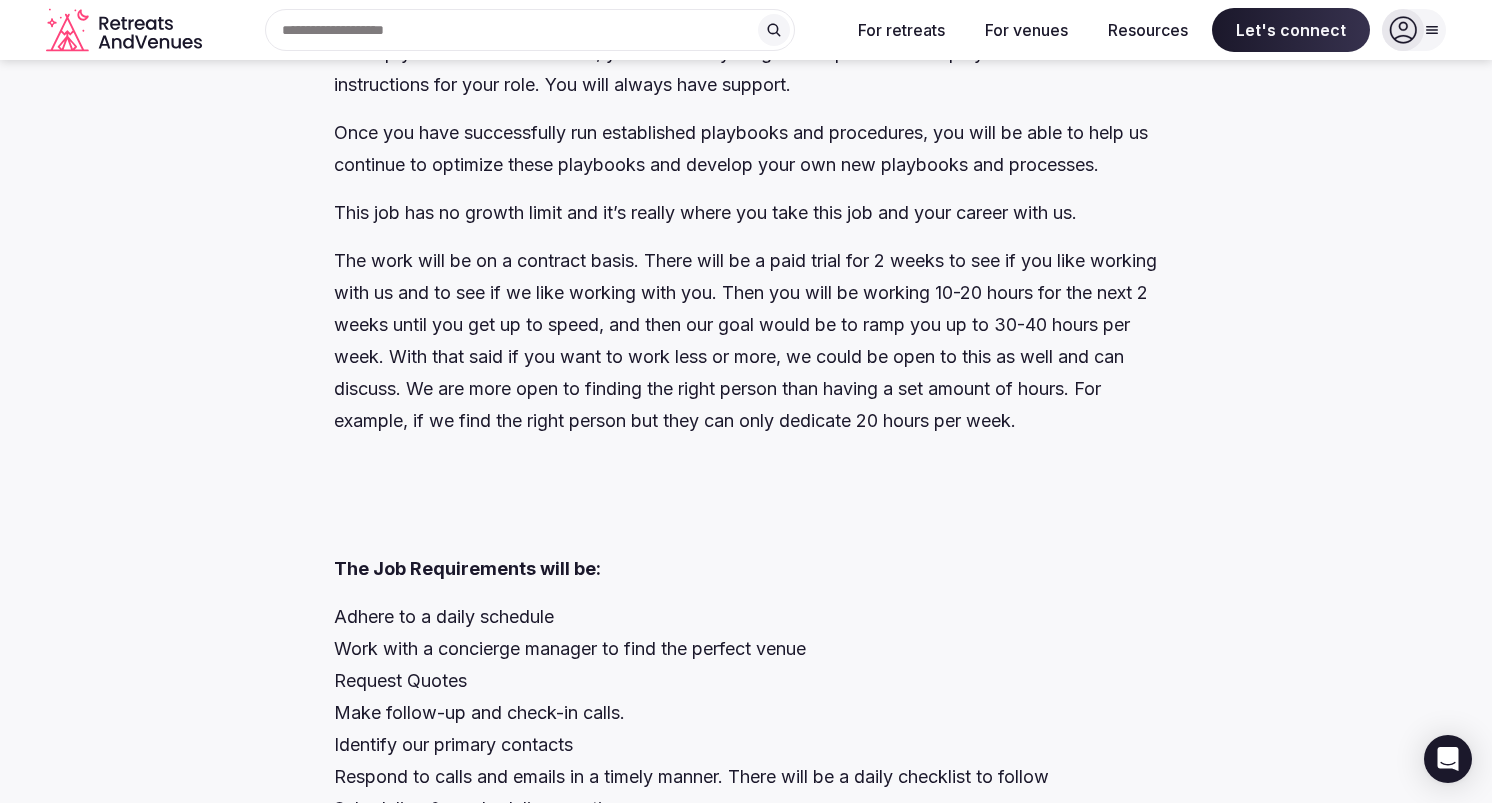 scroll, scrollTop: 1918, scrollLeft: 0, axis: vertical 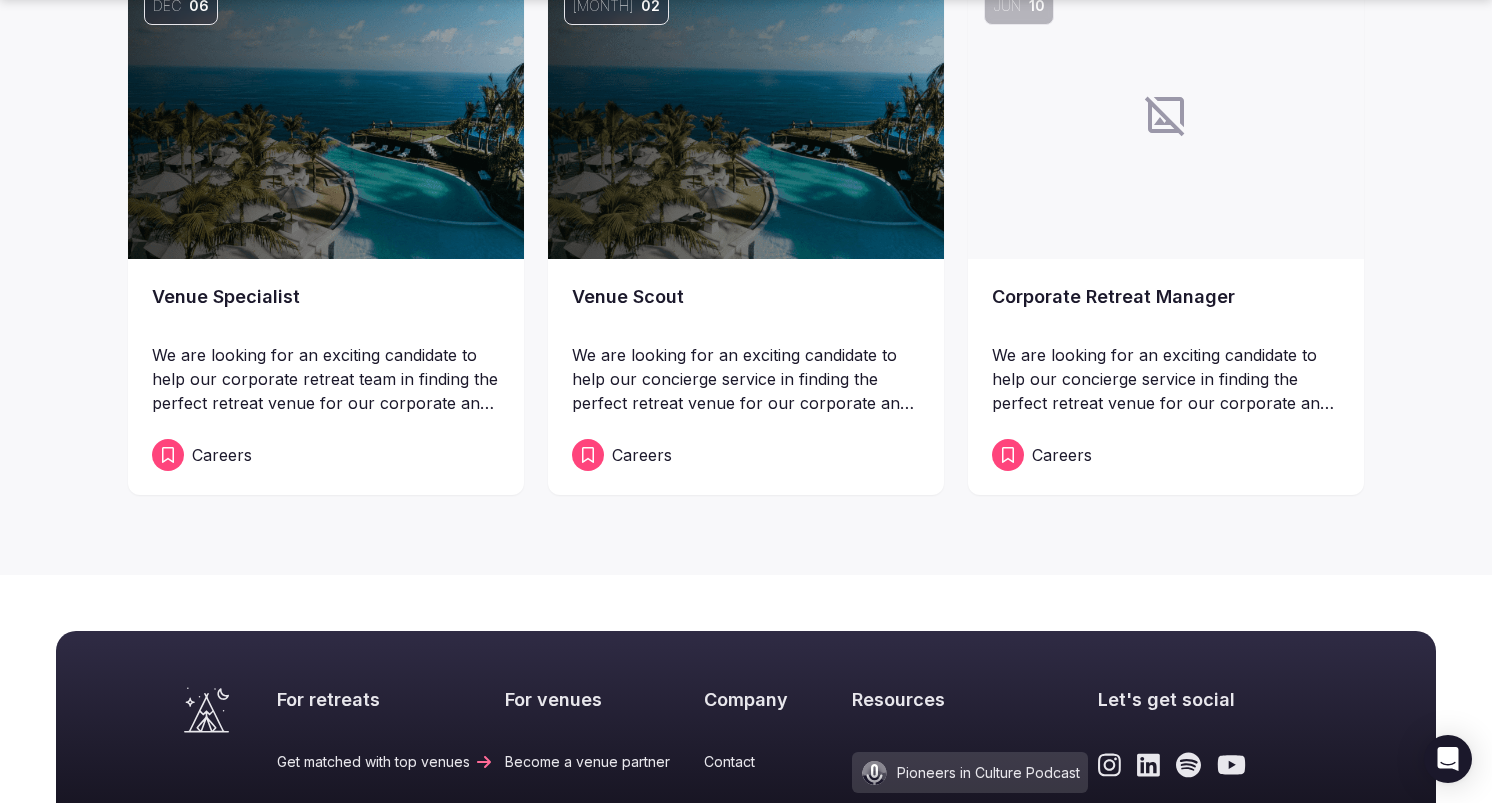 click on "Careers" at bounding box center (1166, 455) 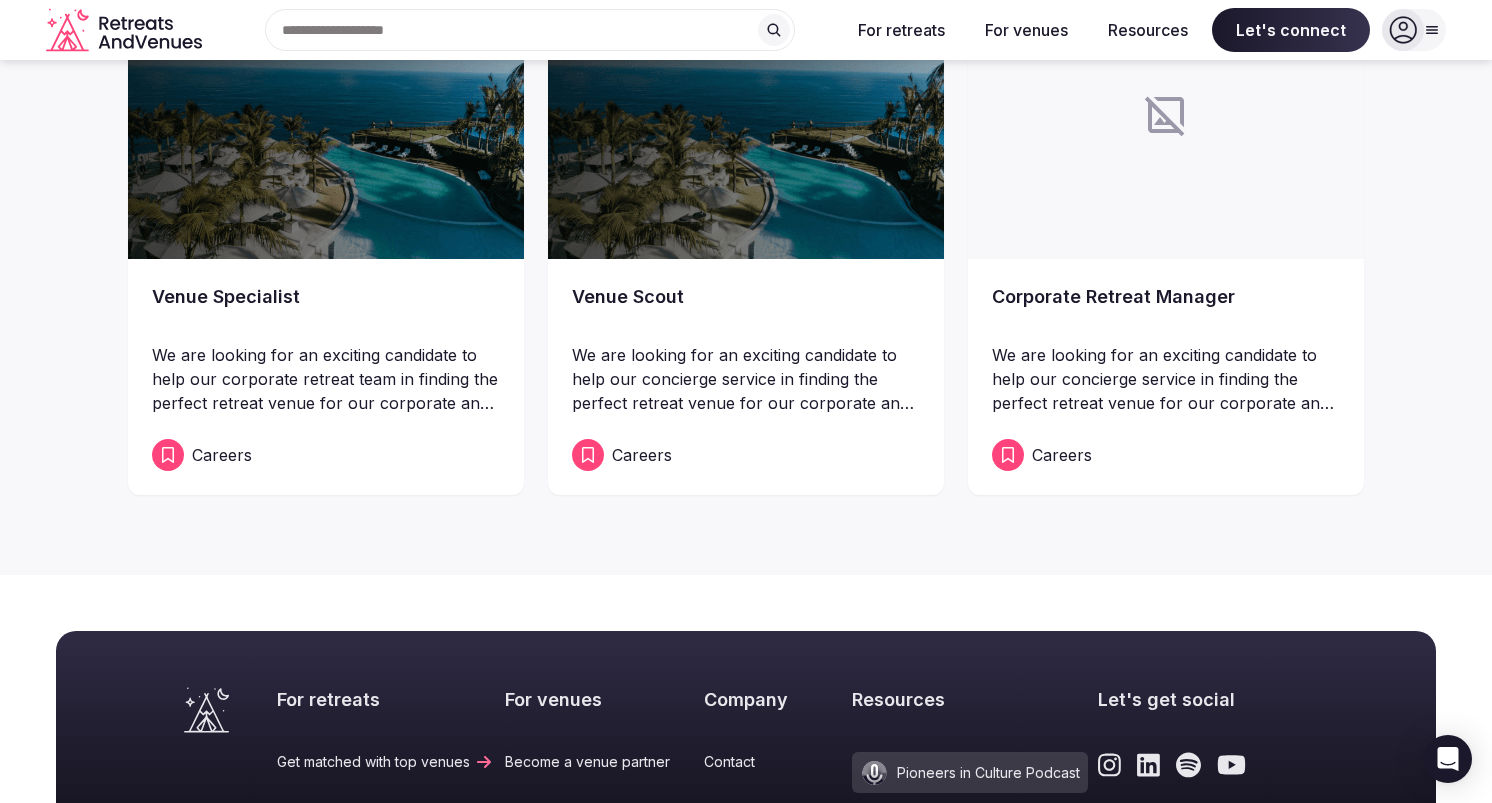 scroll, scrollTop: 0, scrollLeft: 0, axis: both 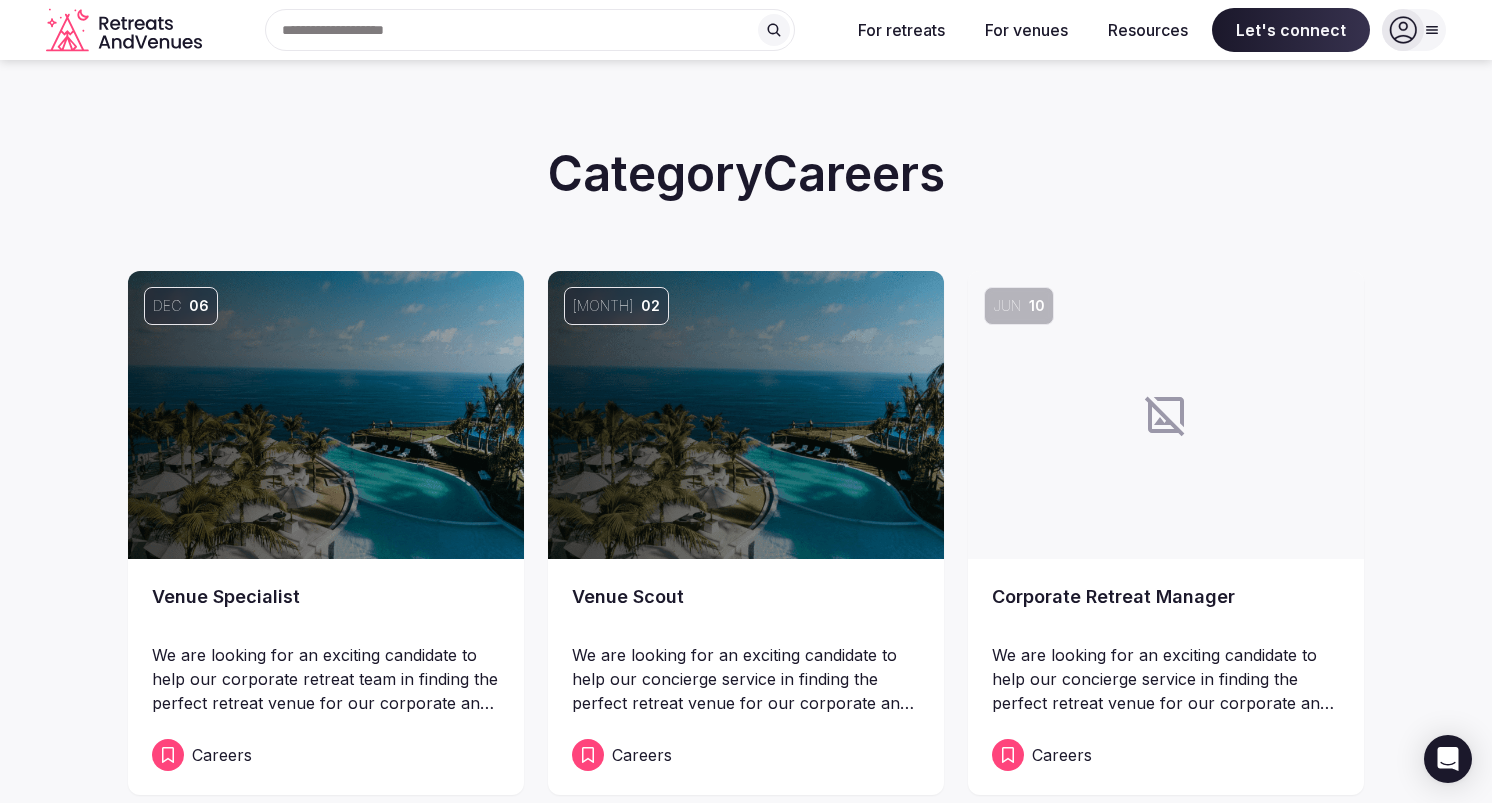 click on "10" at bounding box center [1037, 306] 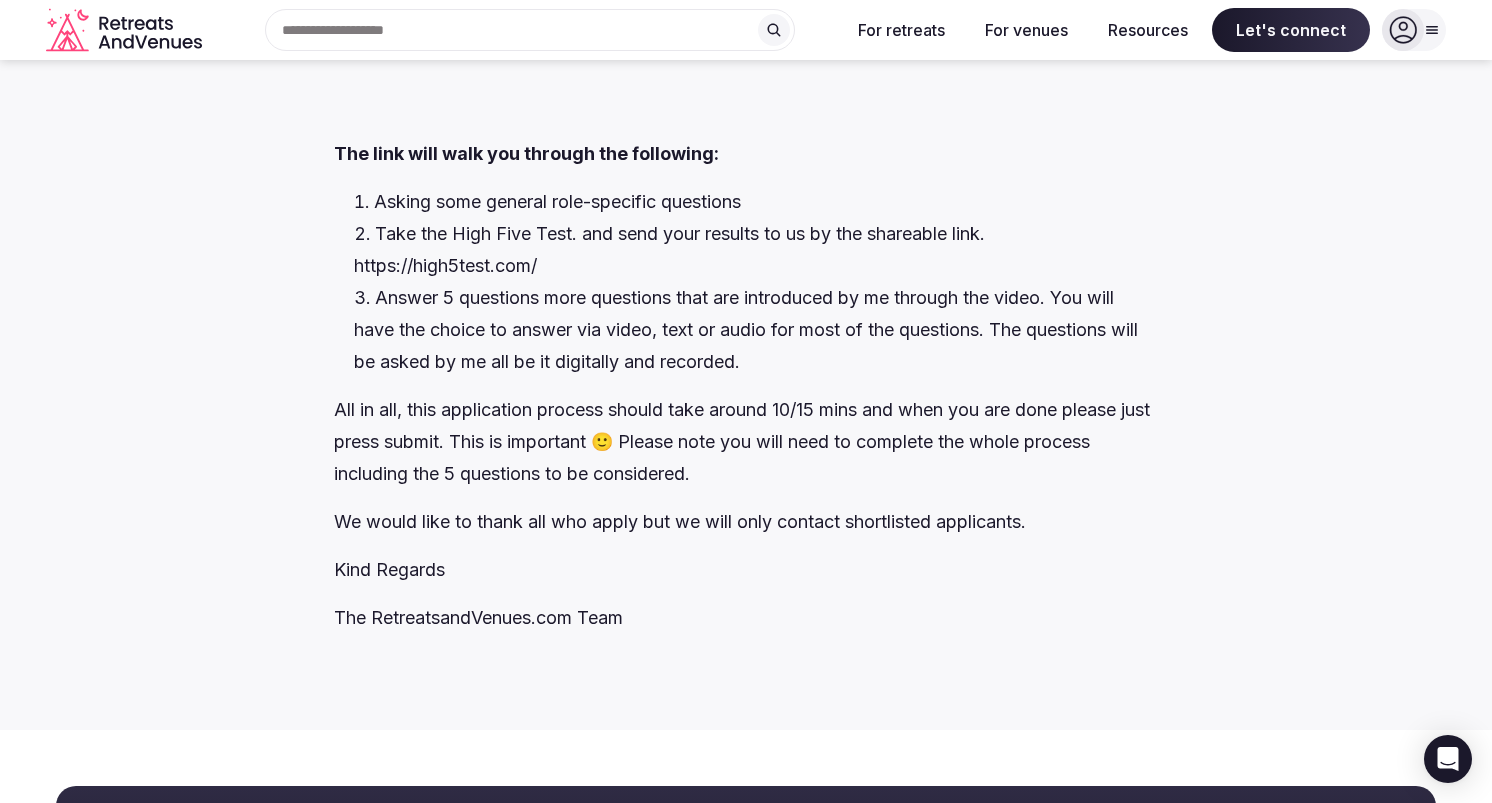 scroll, scrollTop: 3584, scrollLeft: 0, axis: vertical 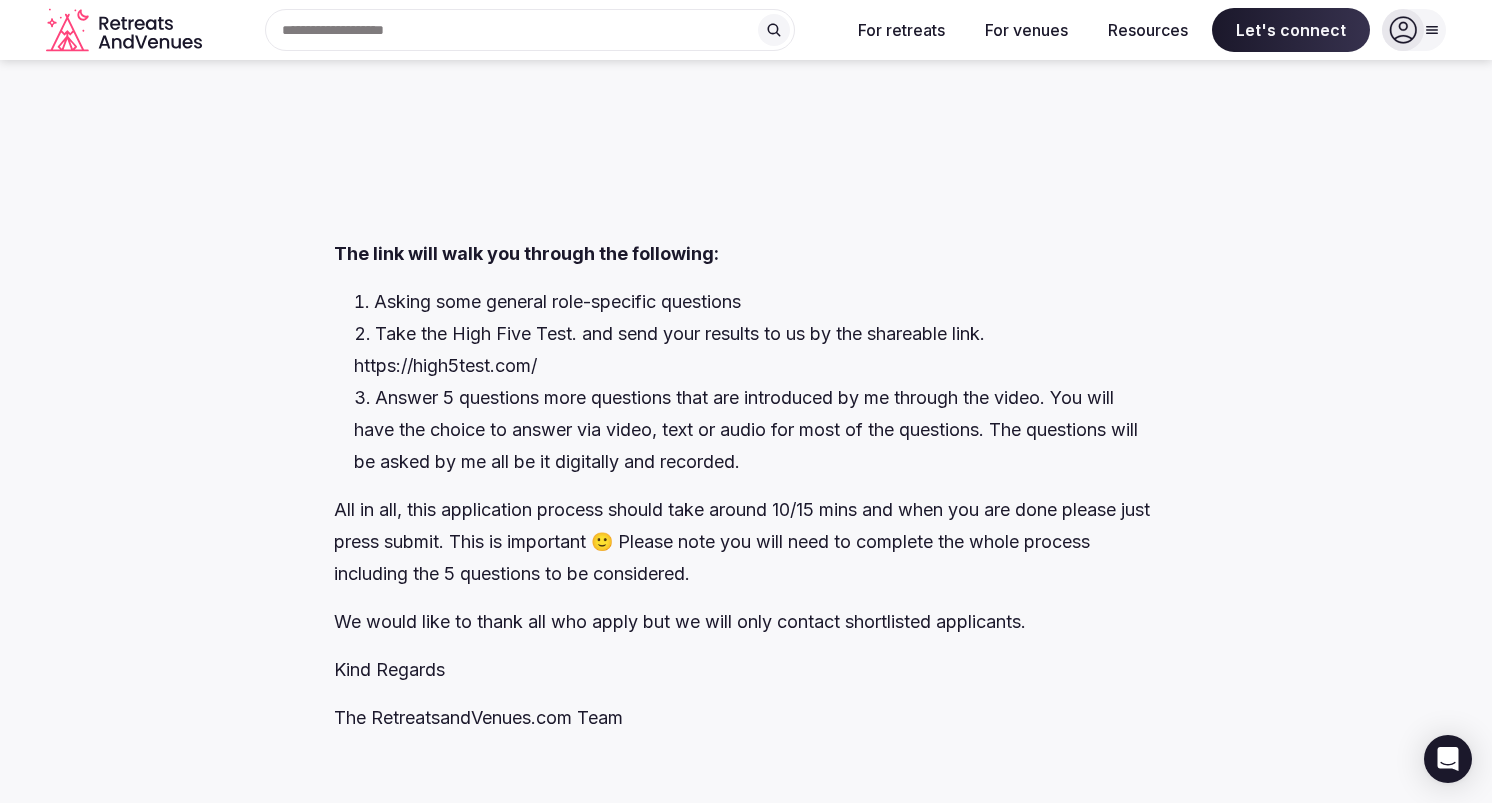 drag, startPoint x: 890, startPoint y: 362, endPoint x: 868, endPoint y: 362, distance: 22 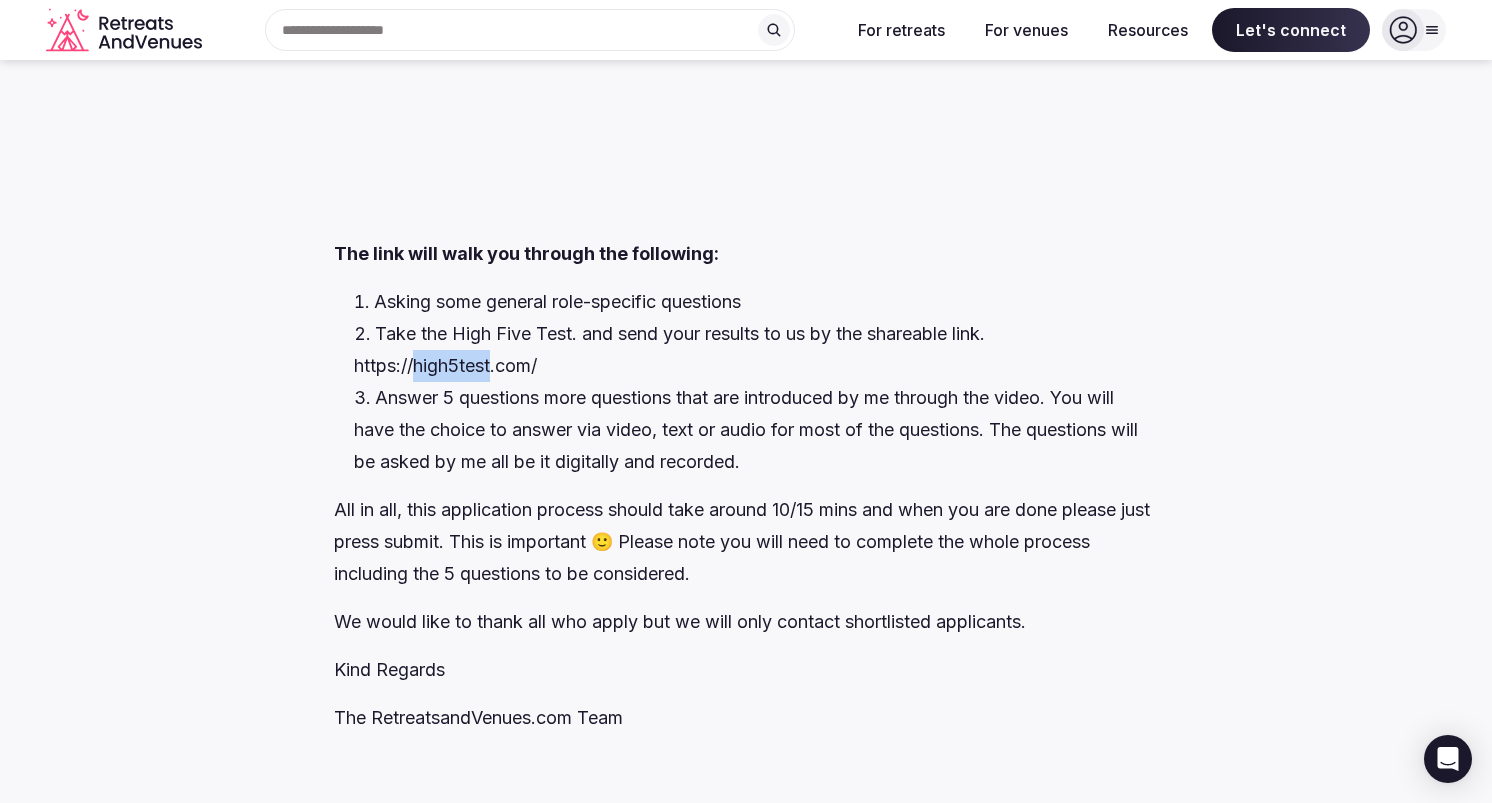 click on "Take the High Five Test. and send your results to us by the shareable link. https://high5test.com/" at bounding box center [756, 350] 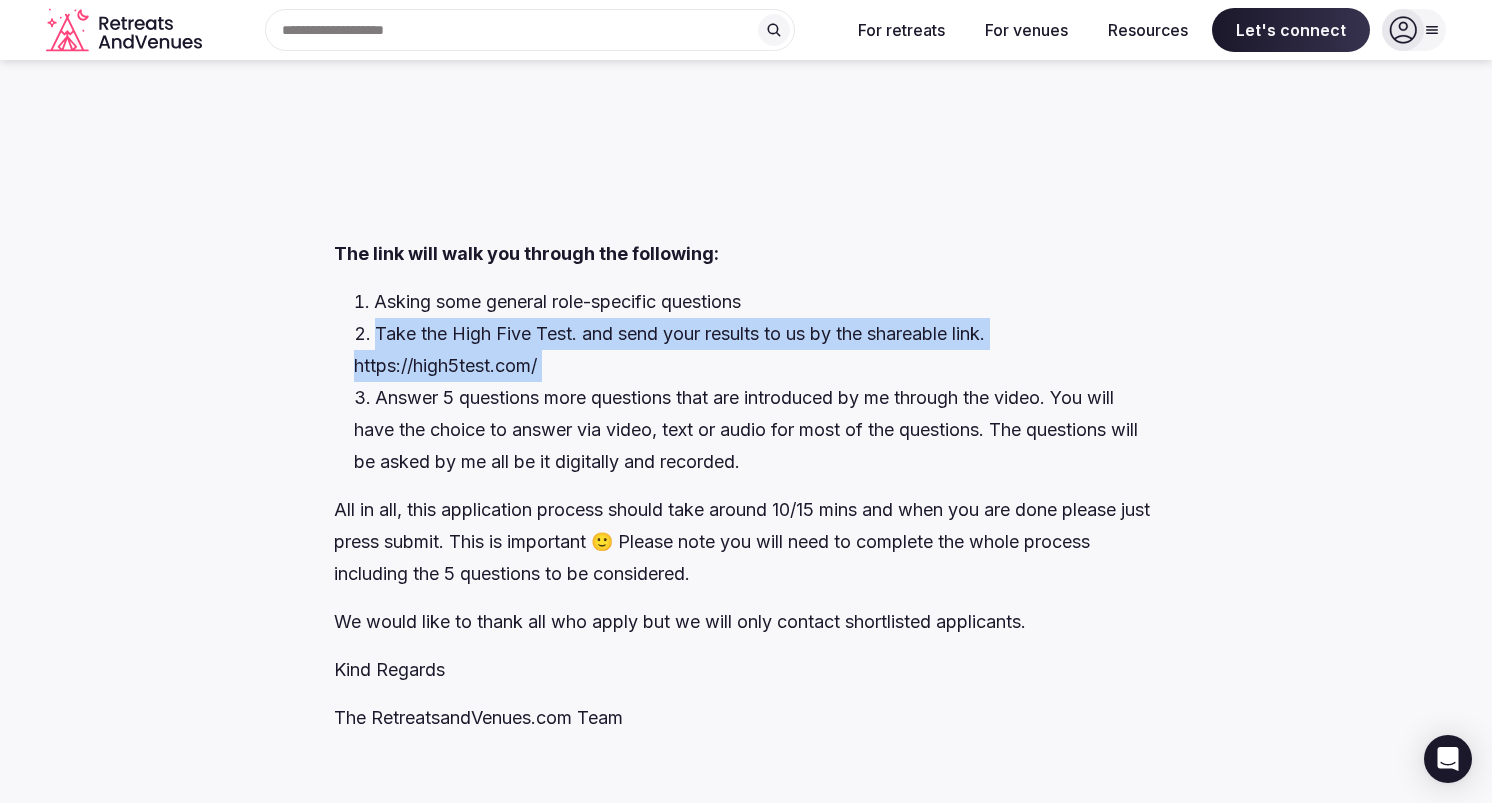 click on "Take the High Five Test. and send your results to us by the shareable link. https://high5test.com/" at bounding box center [756, 350] 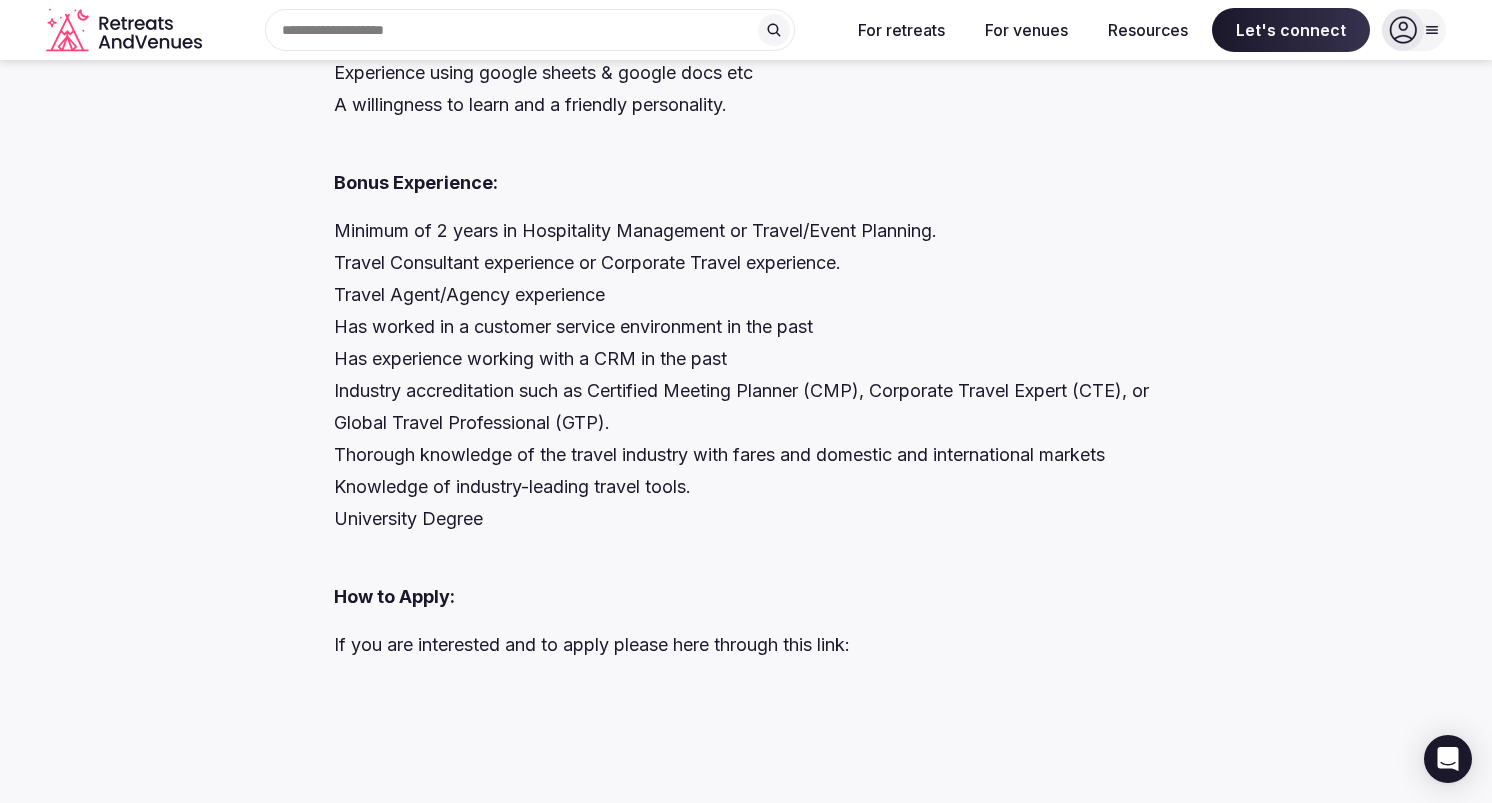 scroll, scrollTop: 2584, scrollLeft: 0, axis: vertical 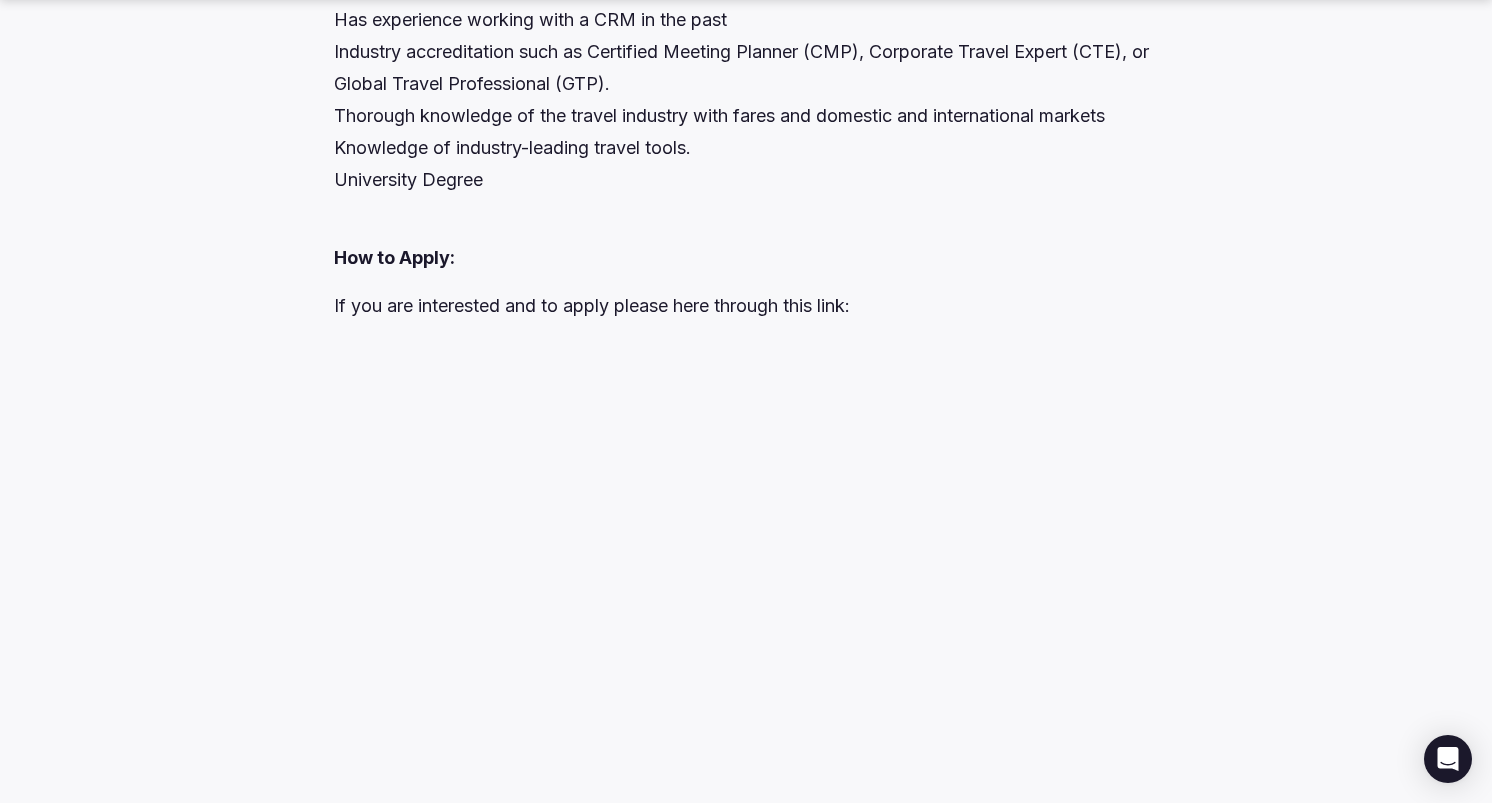 drag, startPoint x: 867, startPoint y: 544, endPoint x: 503, endPoint y: 413, distance: 386.85526 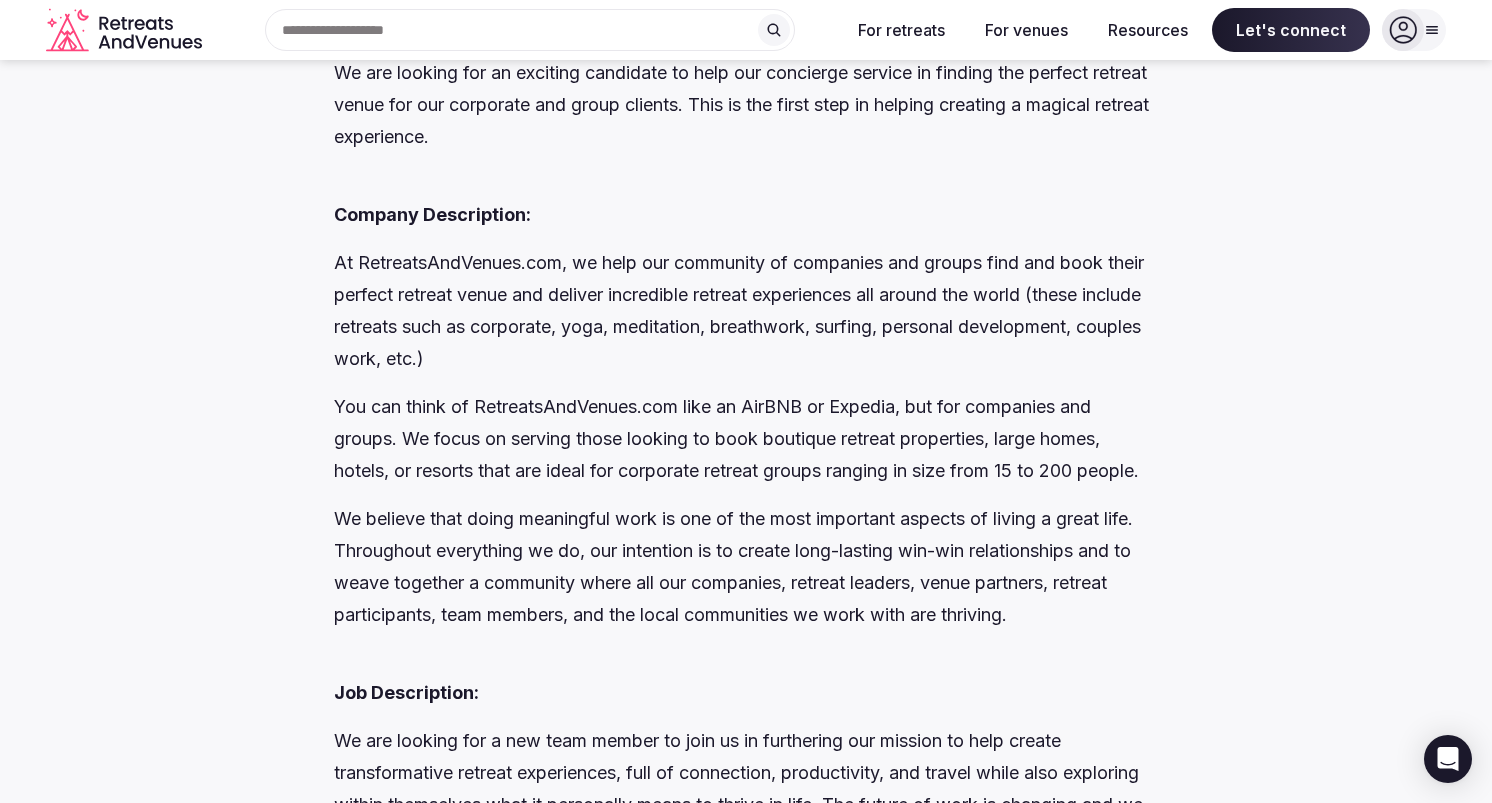 scroll, scrollTop: 0, scrollLeft: 0, axis: both 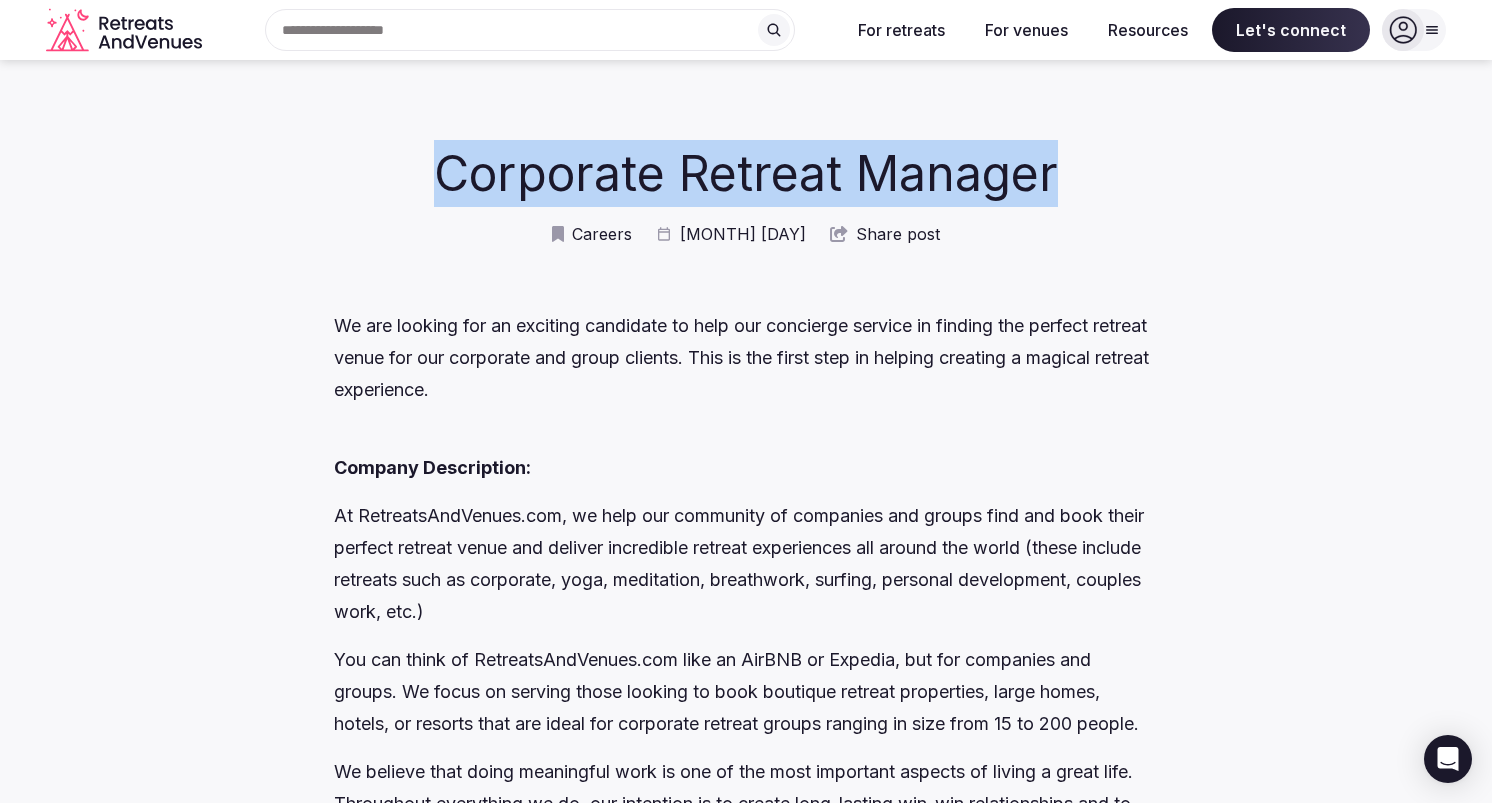 drag, startPoint x: 1079, startPoint y: 172, endPoint x: 380, endPoint y: 174, distance: 699.00287 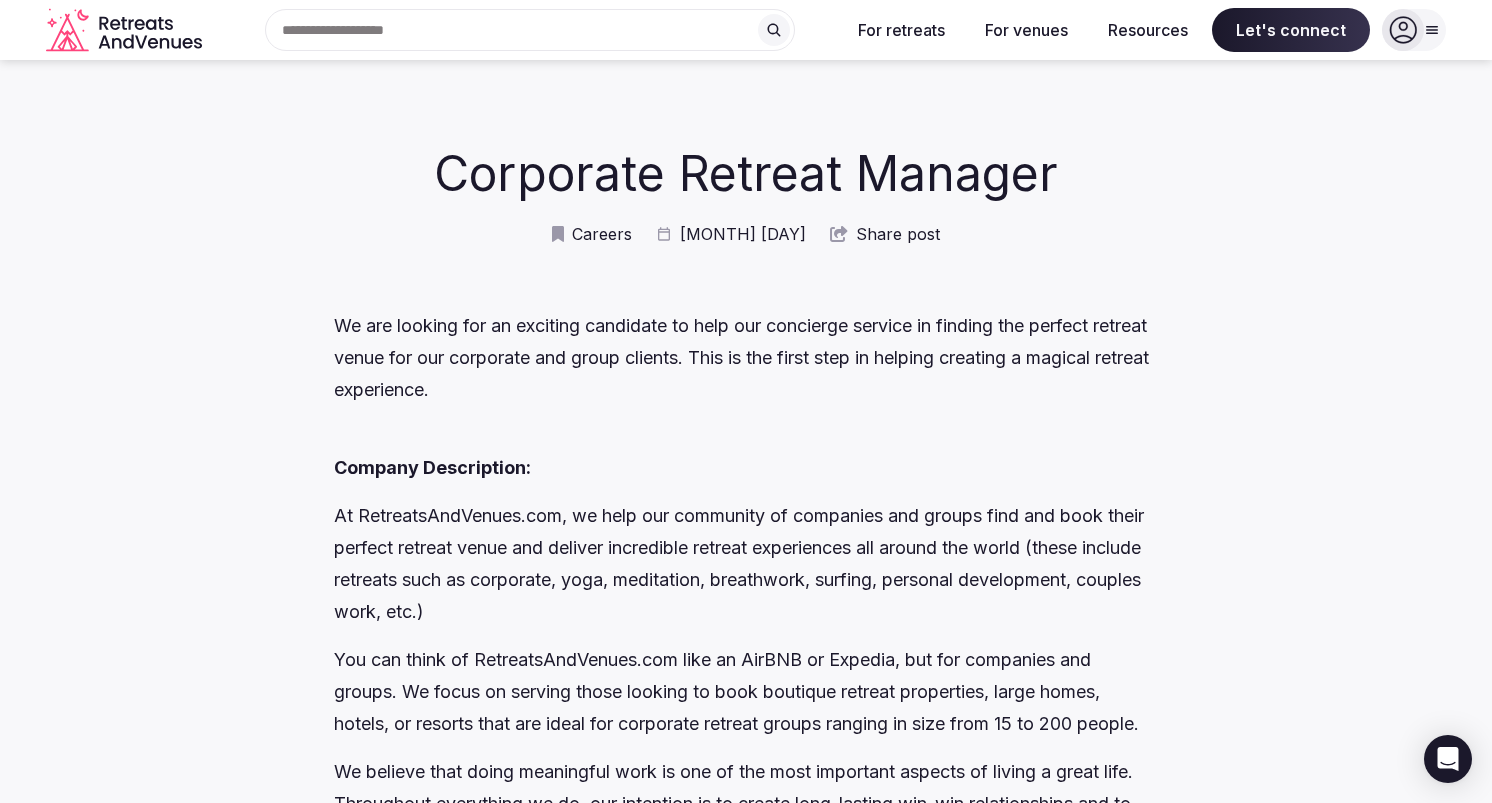 click on "We are looking for an exciting candidate to help our concierge service in finding the perfect retreat venue for our corporate and group clients. This is the first step in helping create a magical retreat experience.
Company Description:
At RetreatsAndVenues.com, we help our community of companies and groups find and book their perfect retreat venue and deliver incredible retreat experiences all around the world (these include retreats such as corporate, yoga, meditation, breathwork, surfing, personal development, couples work, etc.)
You can think of RetreatsAndVenues.com like an AirBNB or Expedia, but for companies and groups. We focus on serving those looking to book boutique retreat properties, large homes, hotels, or resorts that are ideal for corporate retreat groups ranging in size from 15 to 200 people.
Job Description:
This job has no growth limit and it’s really where you take this job and your career with us." at bounding box center [746, 2322] 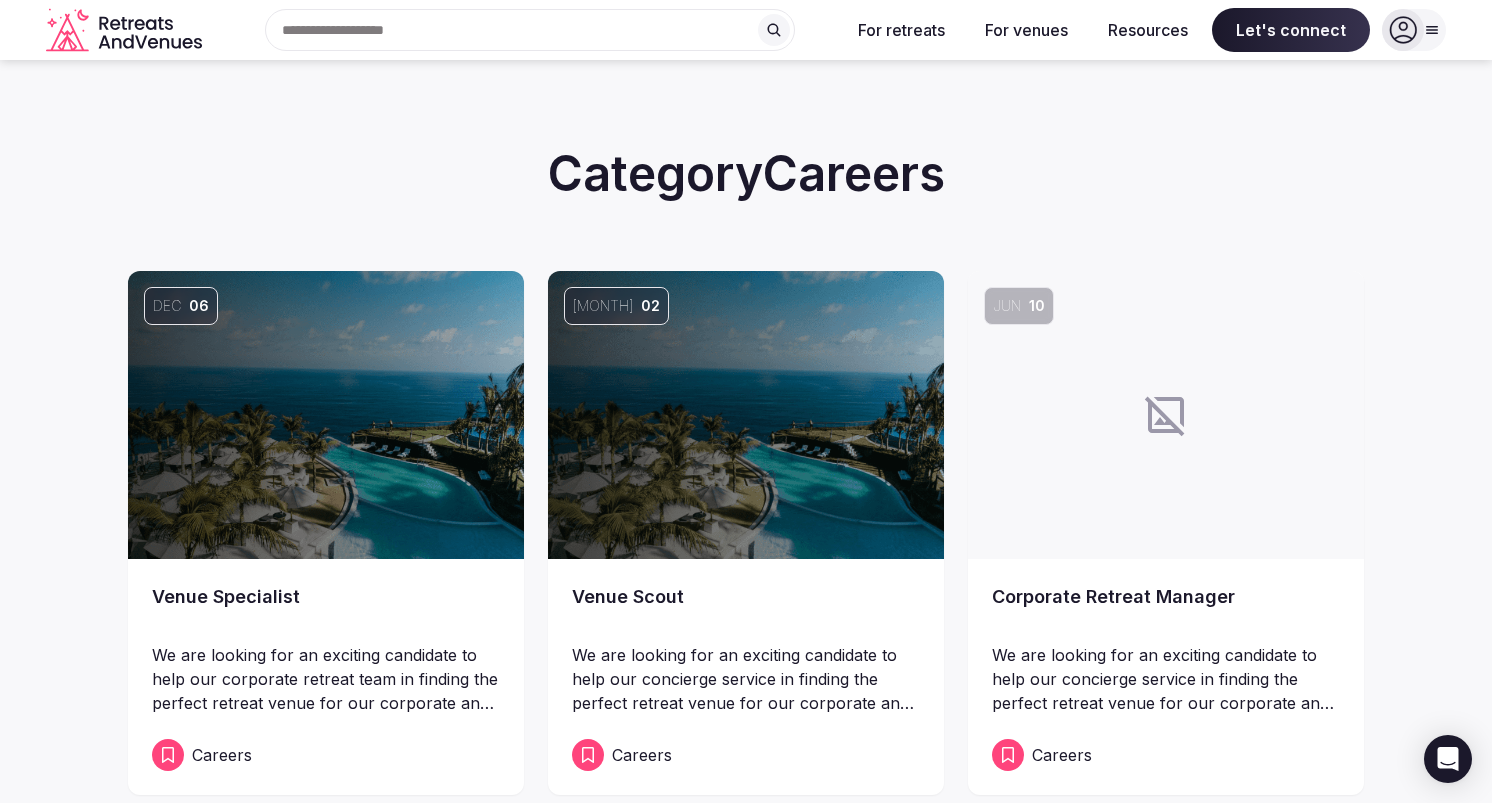 click on "Venue Specialist" at bounding box center (326, 611) 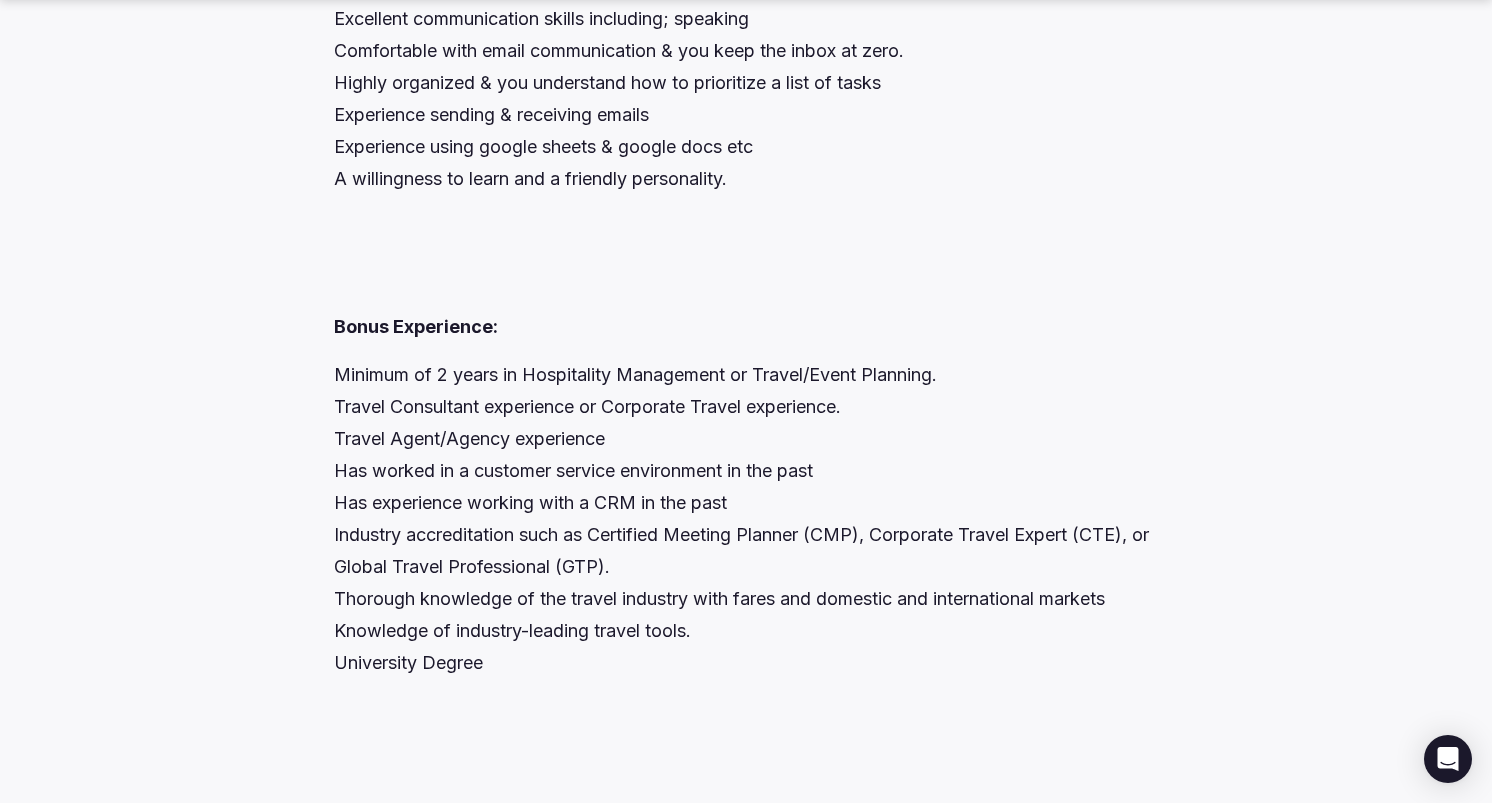 scroll, scrollTop: 3500, scrollLeft: 0, axis: vertical 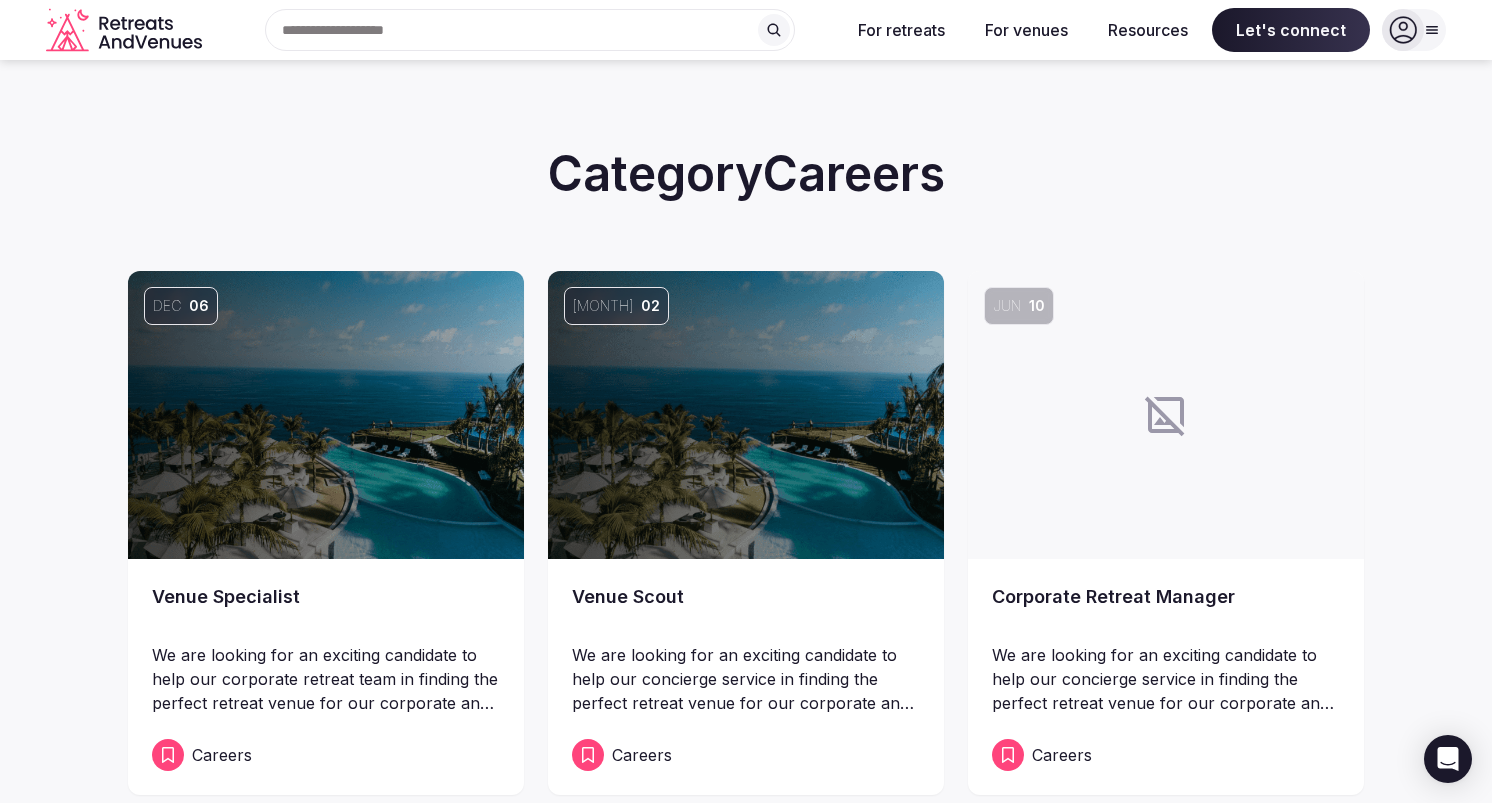 click on "Corporate Retreat Manager We are looking for an exciting candidate to help our concierge service in finding the perfect retreat venue for our corporate and group clients. This is the first step in helping create a magical retr... Careers" at bounding box center (1166, 821) 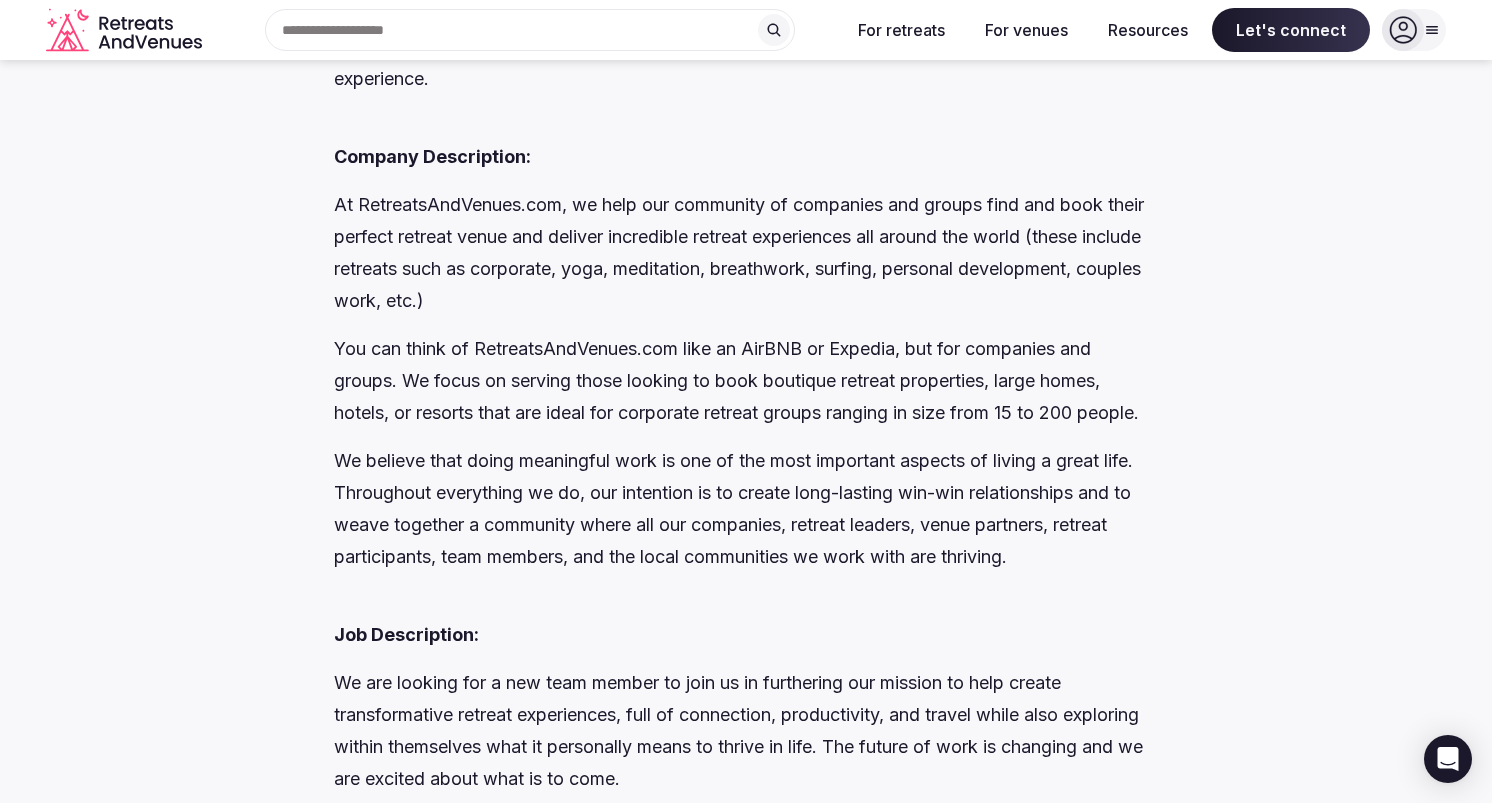 scroll, scrollTop: 0, scrollLeft: 0, axis: both 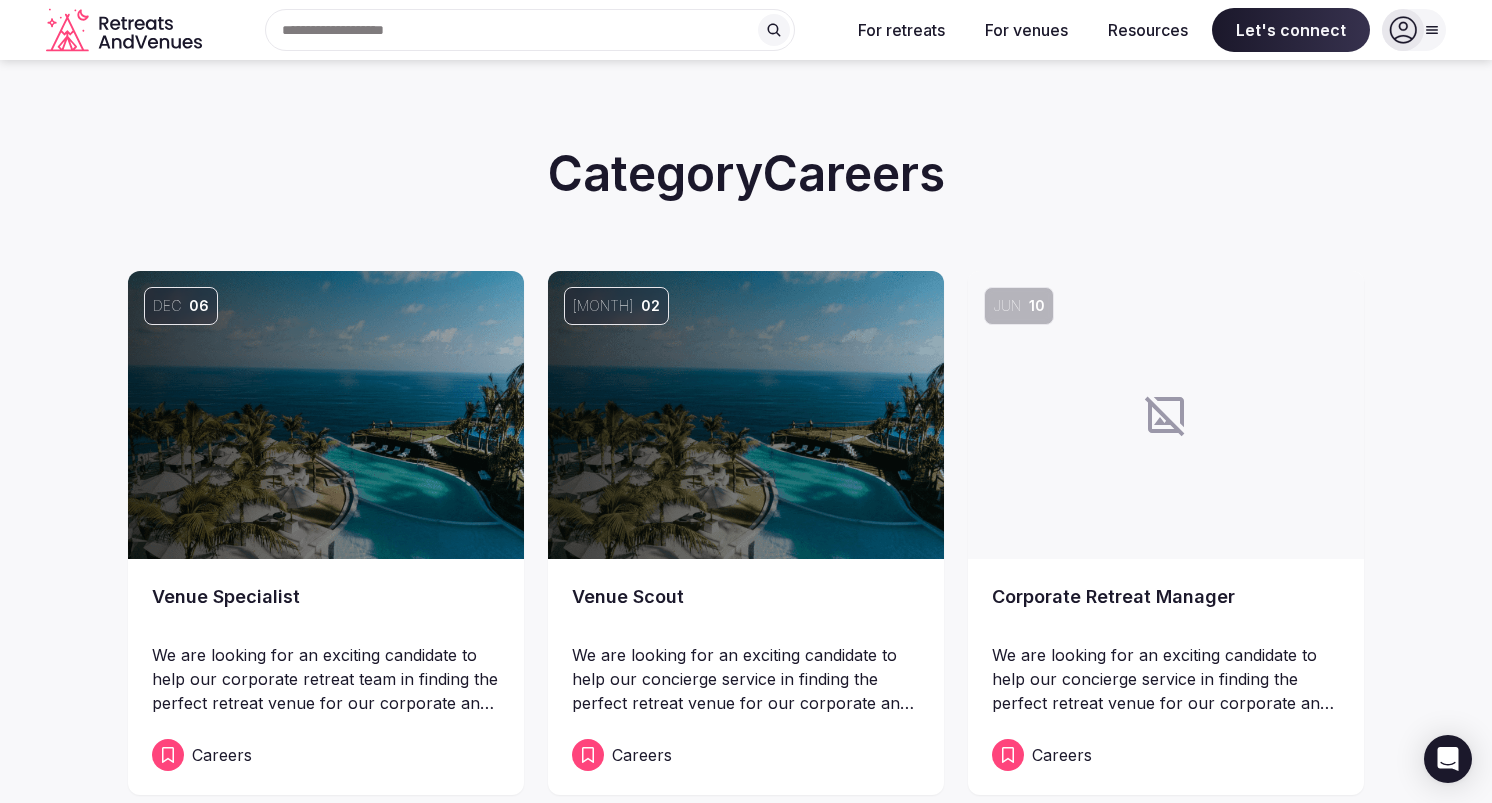click on "Venue Scout" at bounding box center (746, 611) 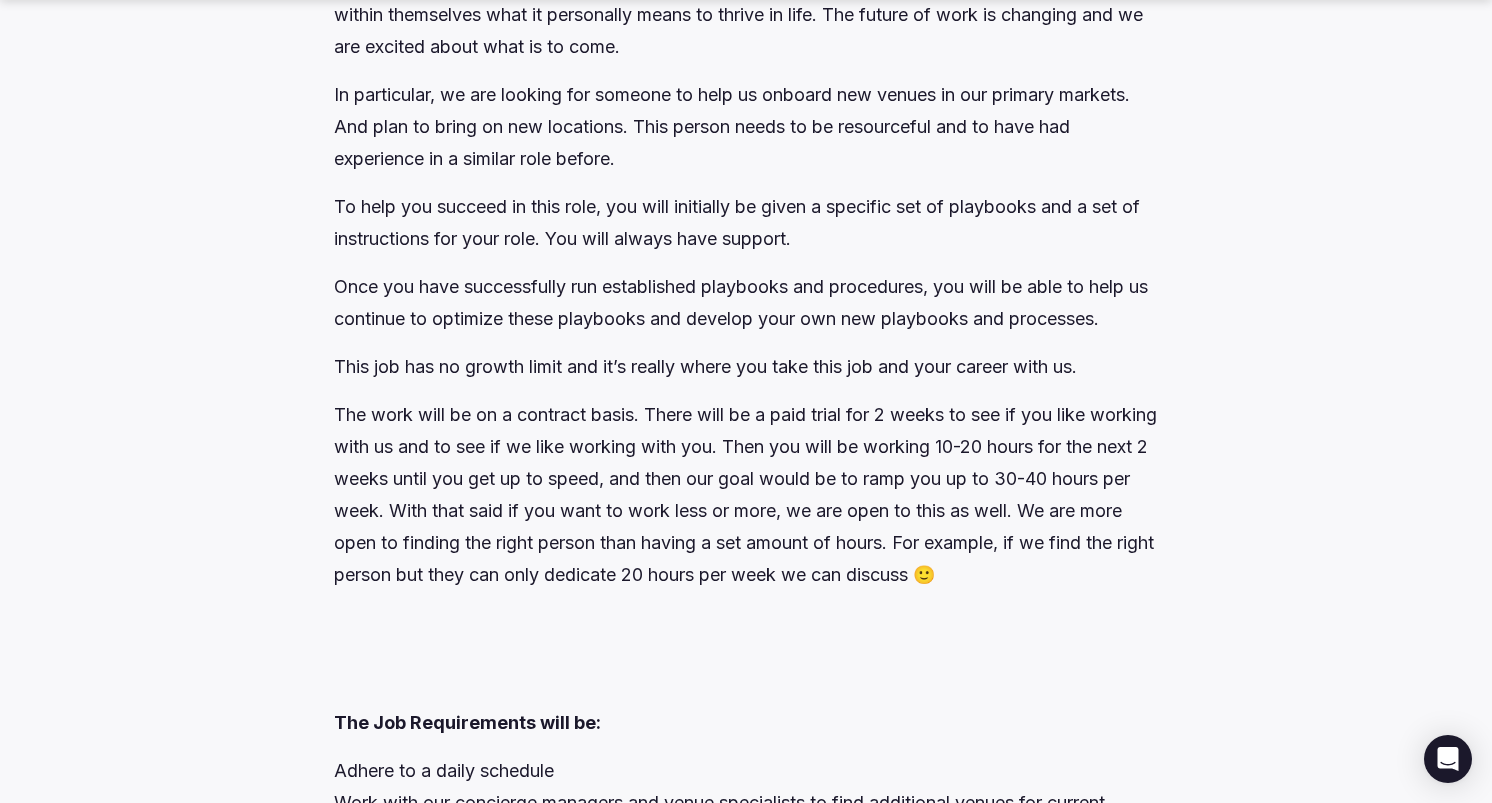 scroll, scrollTop: 1800, scrollLeft: 0, axis: vertical 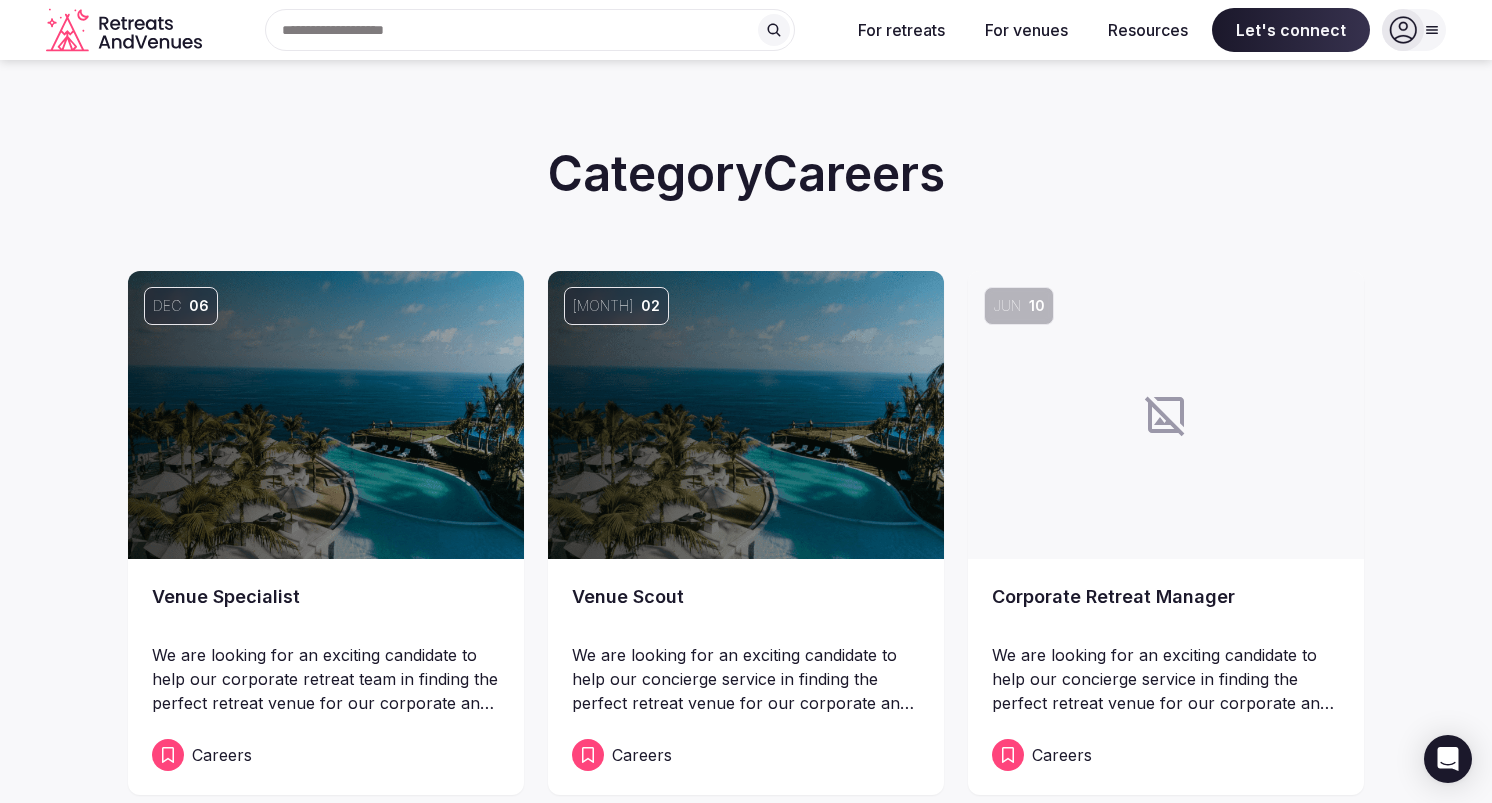 click 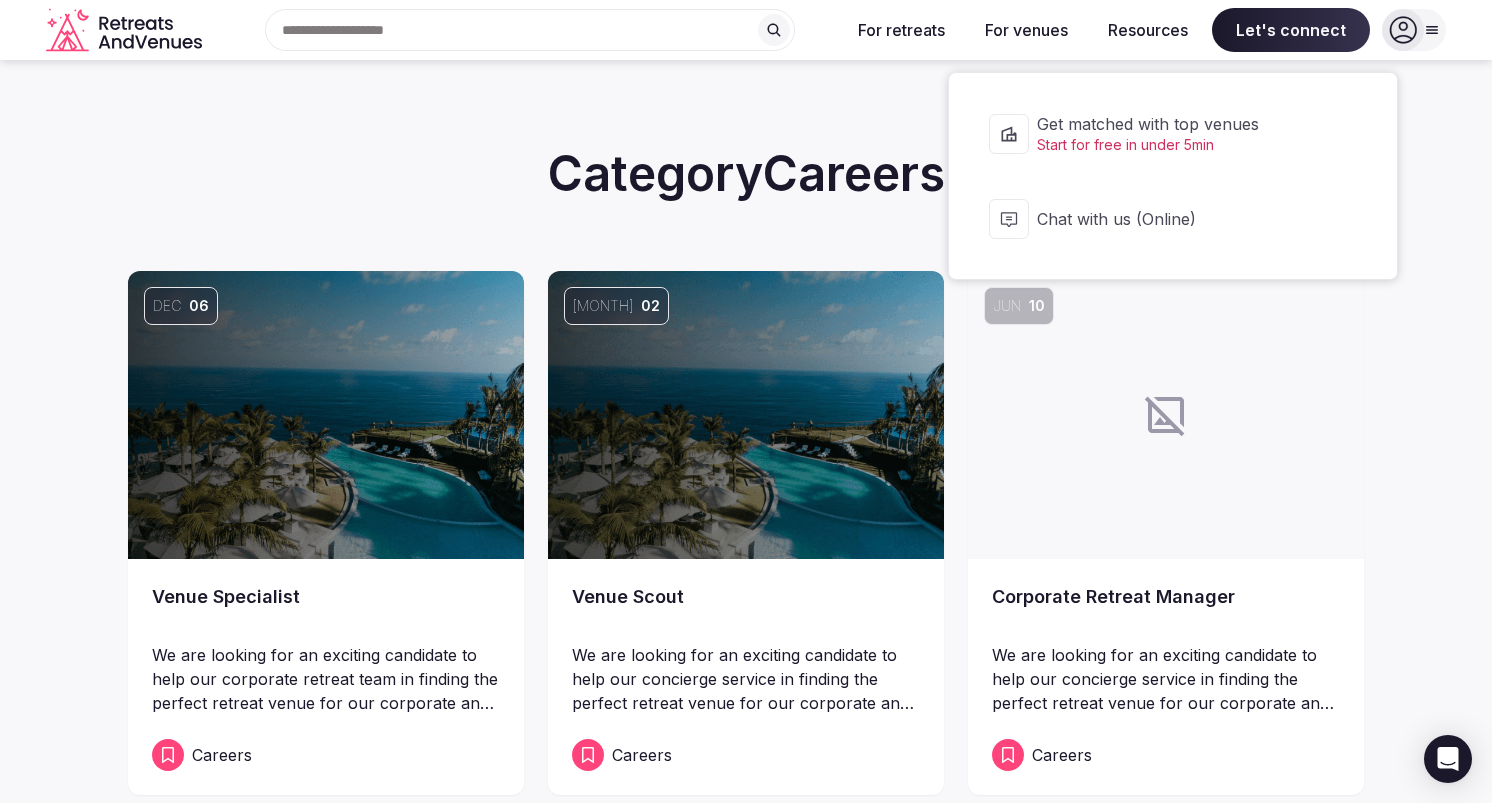 click on "Let's connect" at bounding box center [1291, 30] 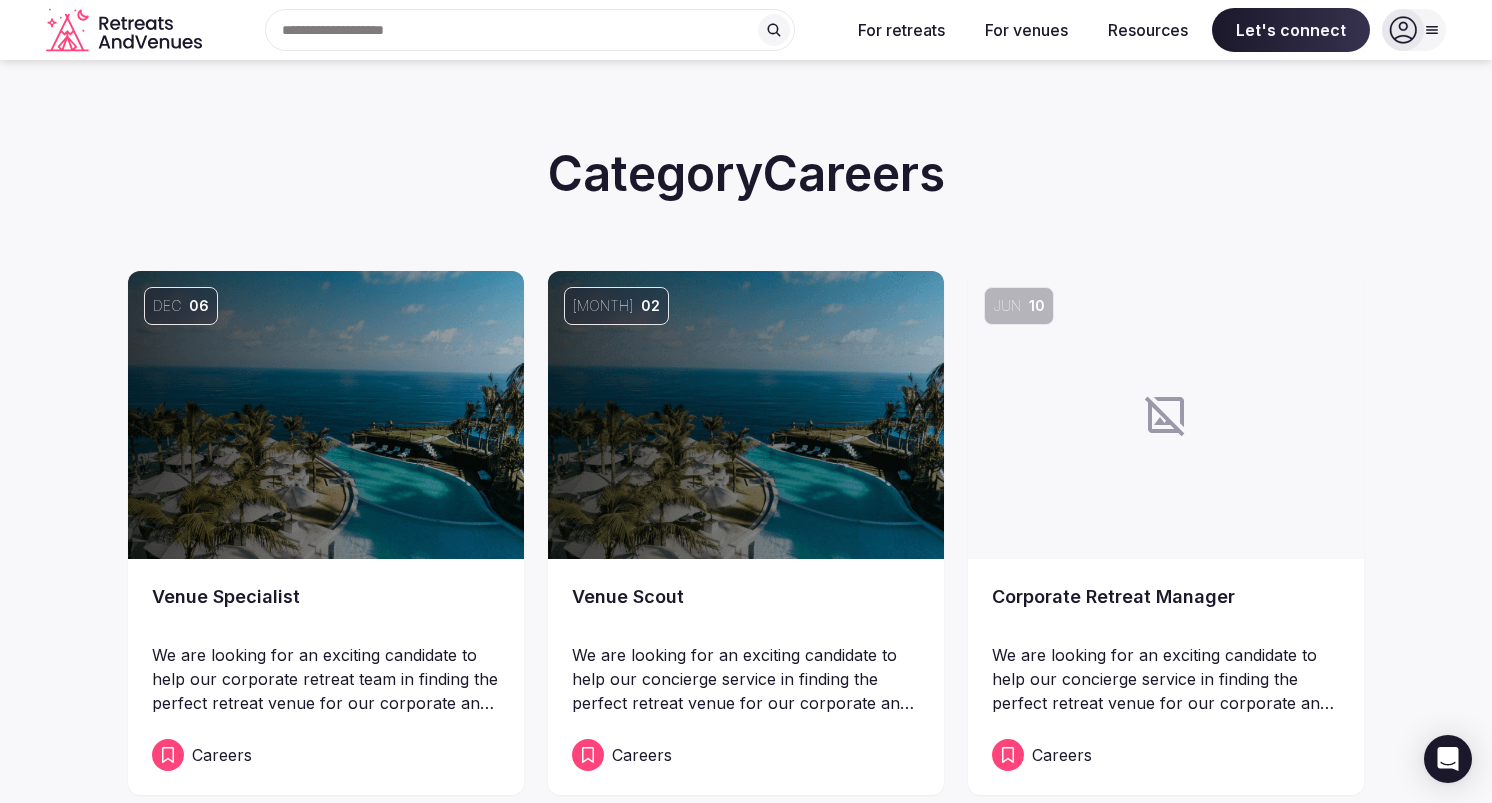 click on "Let's connect" at bounding box center (1291, 30) 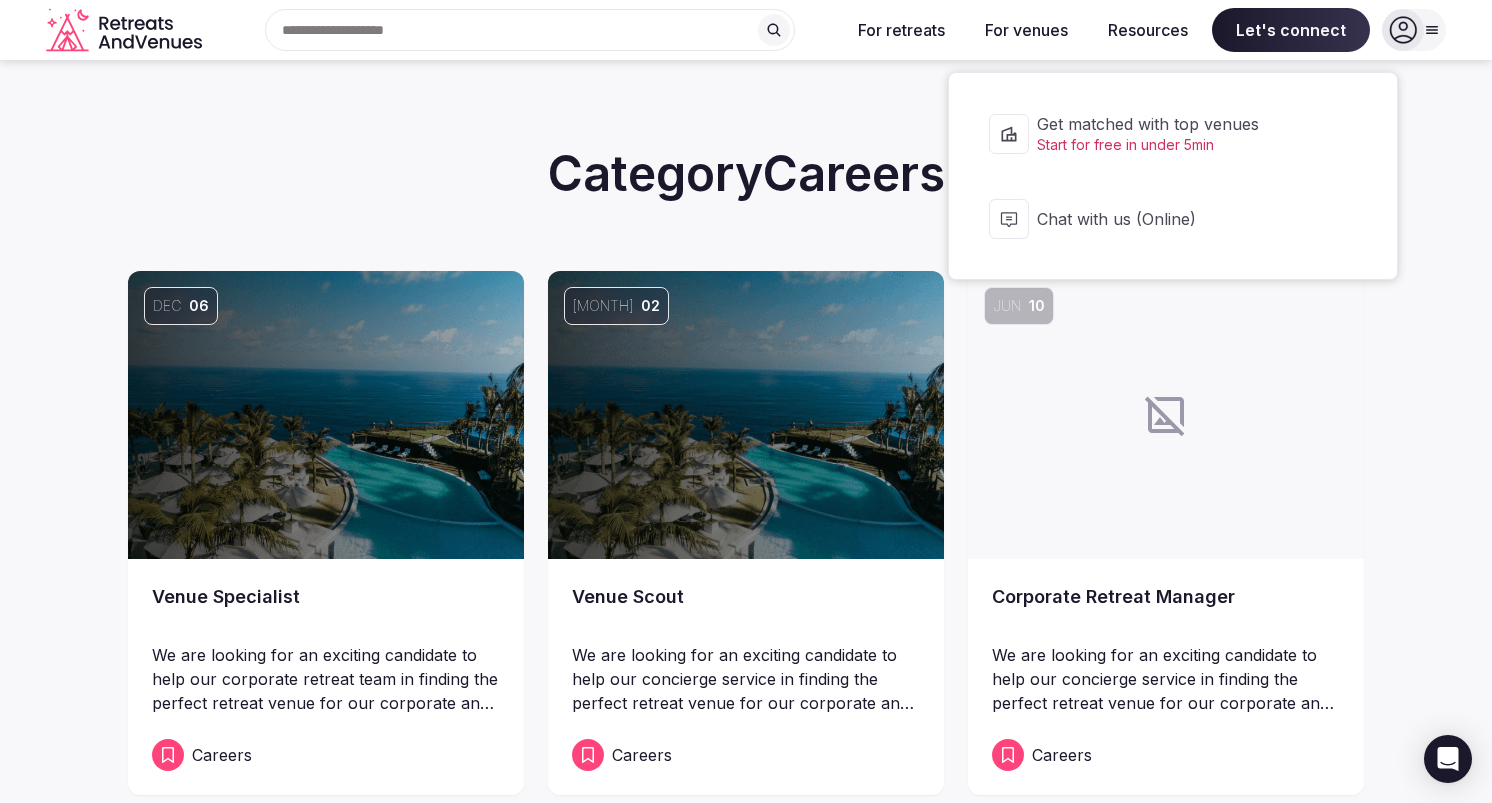 click on "Chat with us (Online)" at bounding box center (1173, 219) 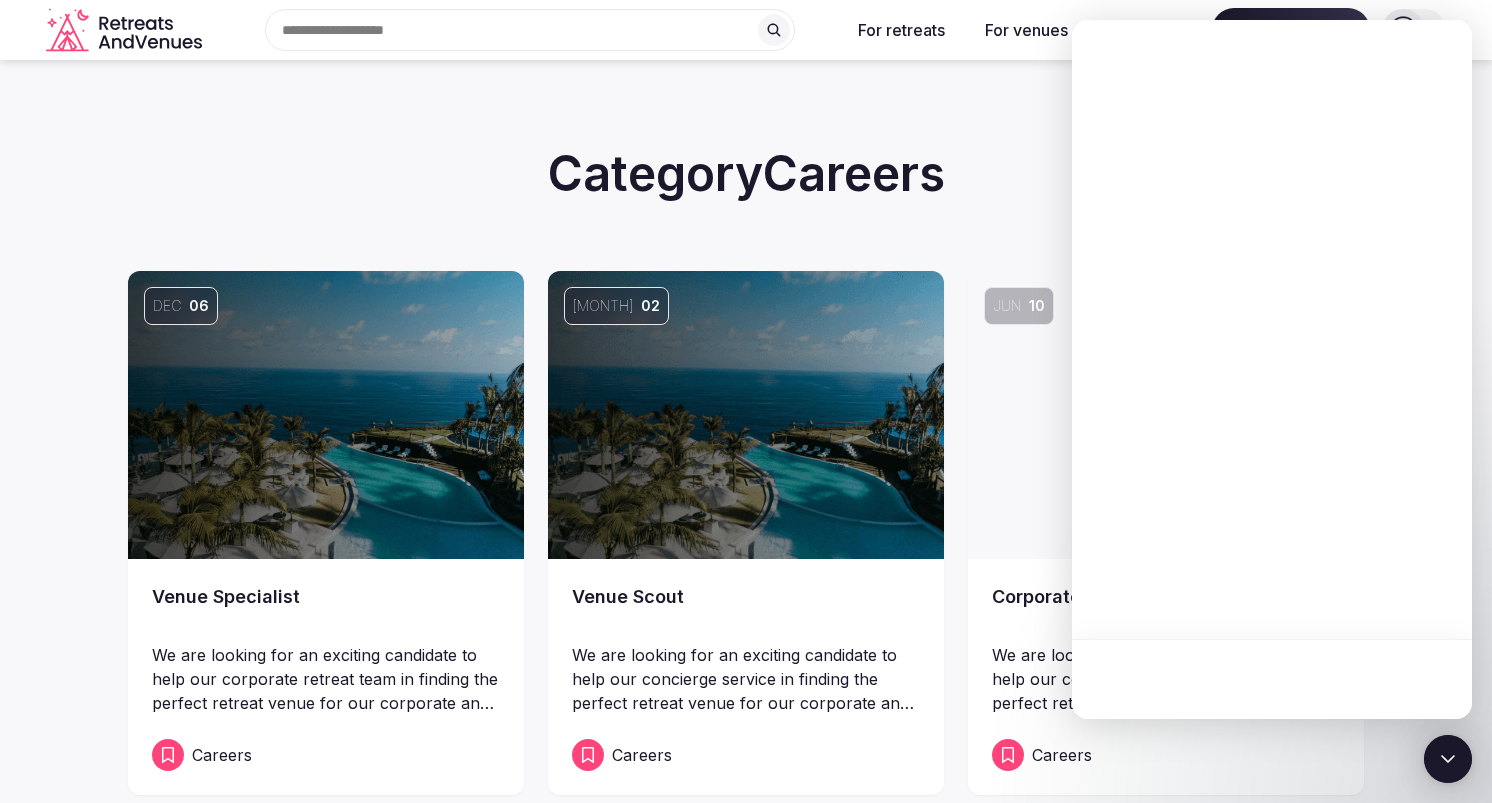 scroll, scrollTop: 0, scrollLeft: 0, axis: both 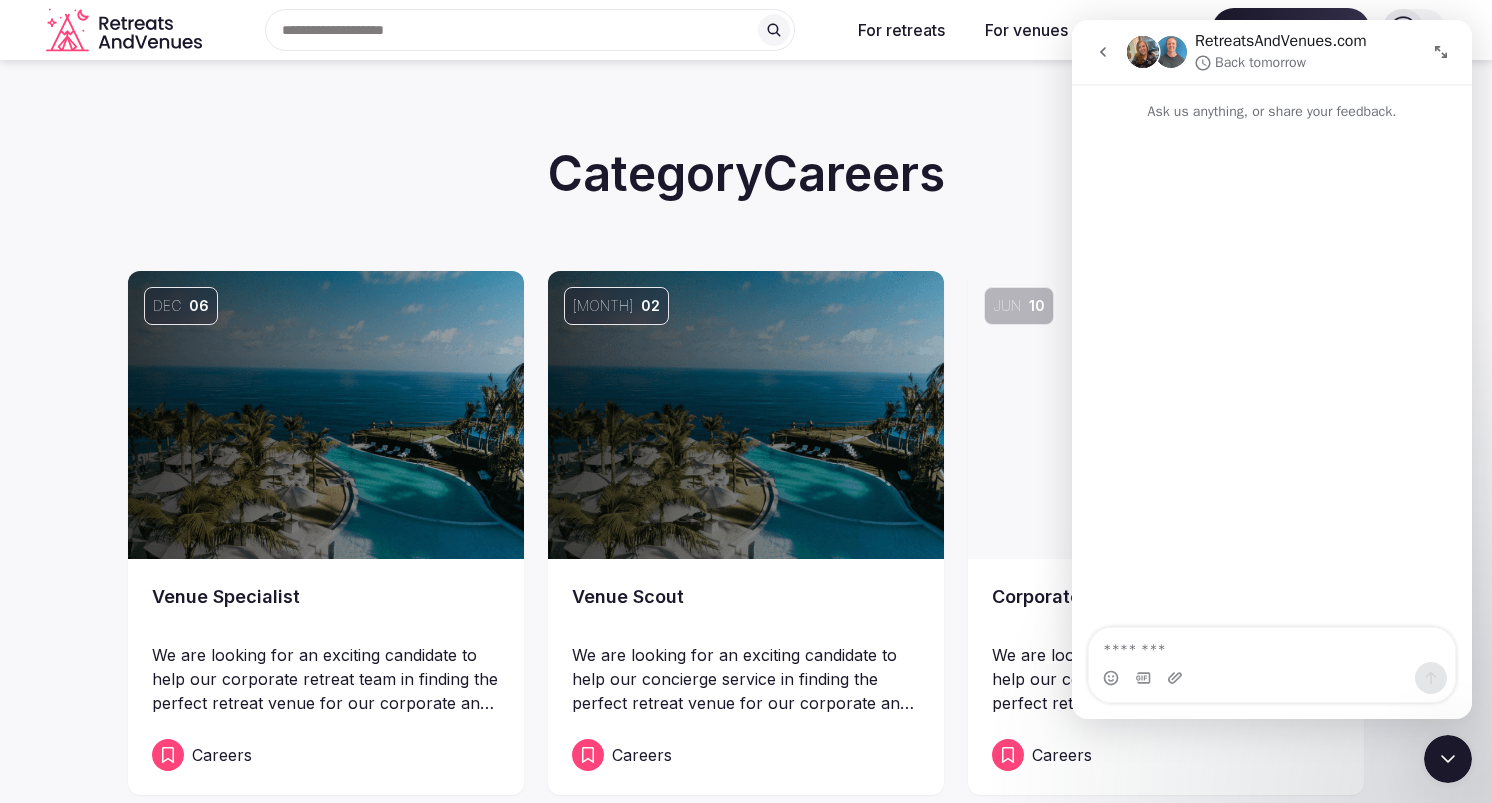 click at bounding box center [1143, 52] 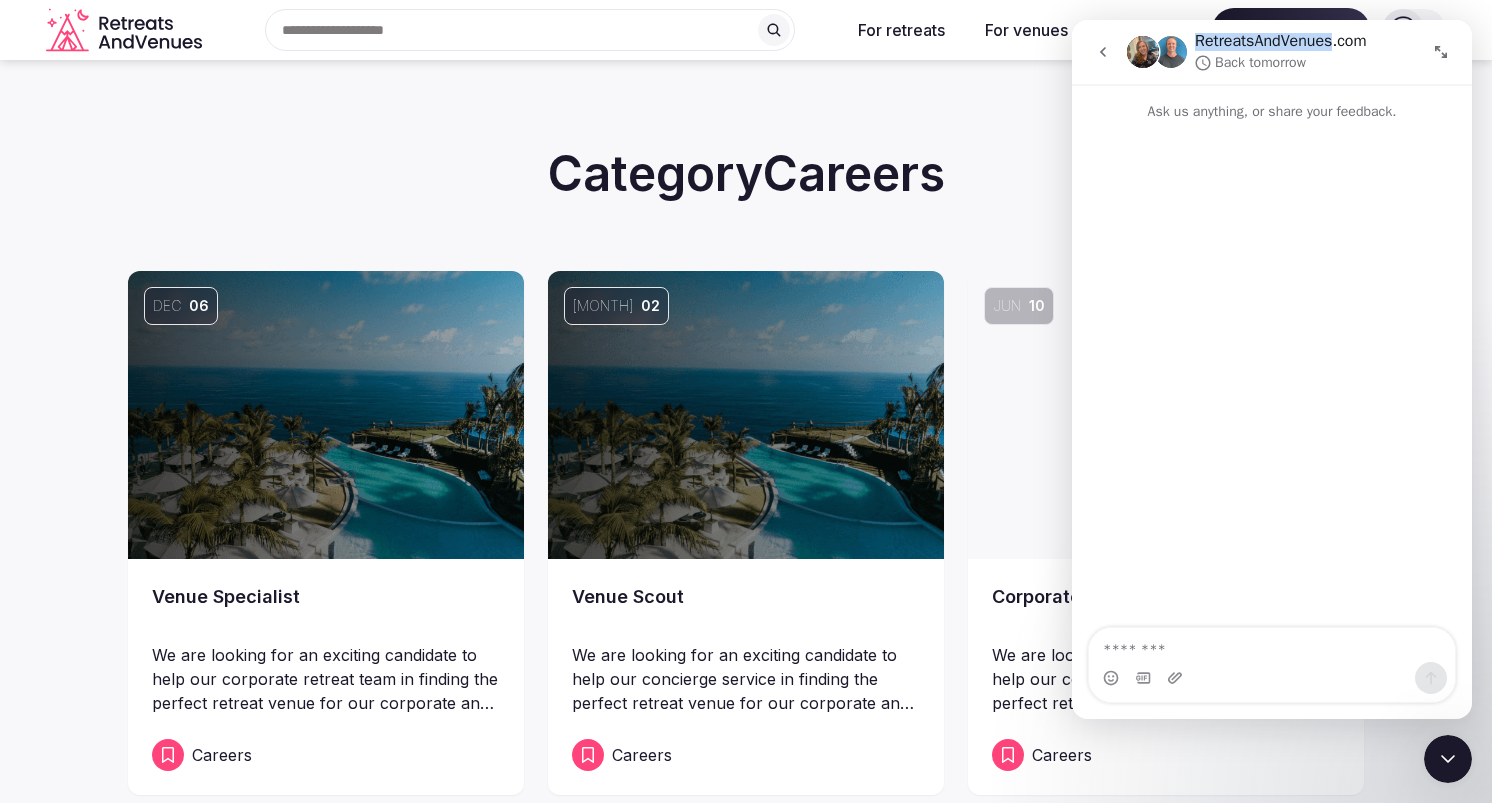 click on "RetreatsAndVenues.com" at bounding box center (1281, 42) 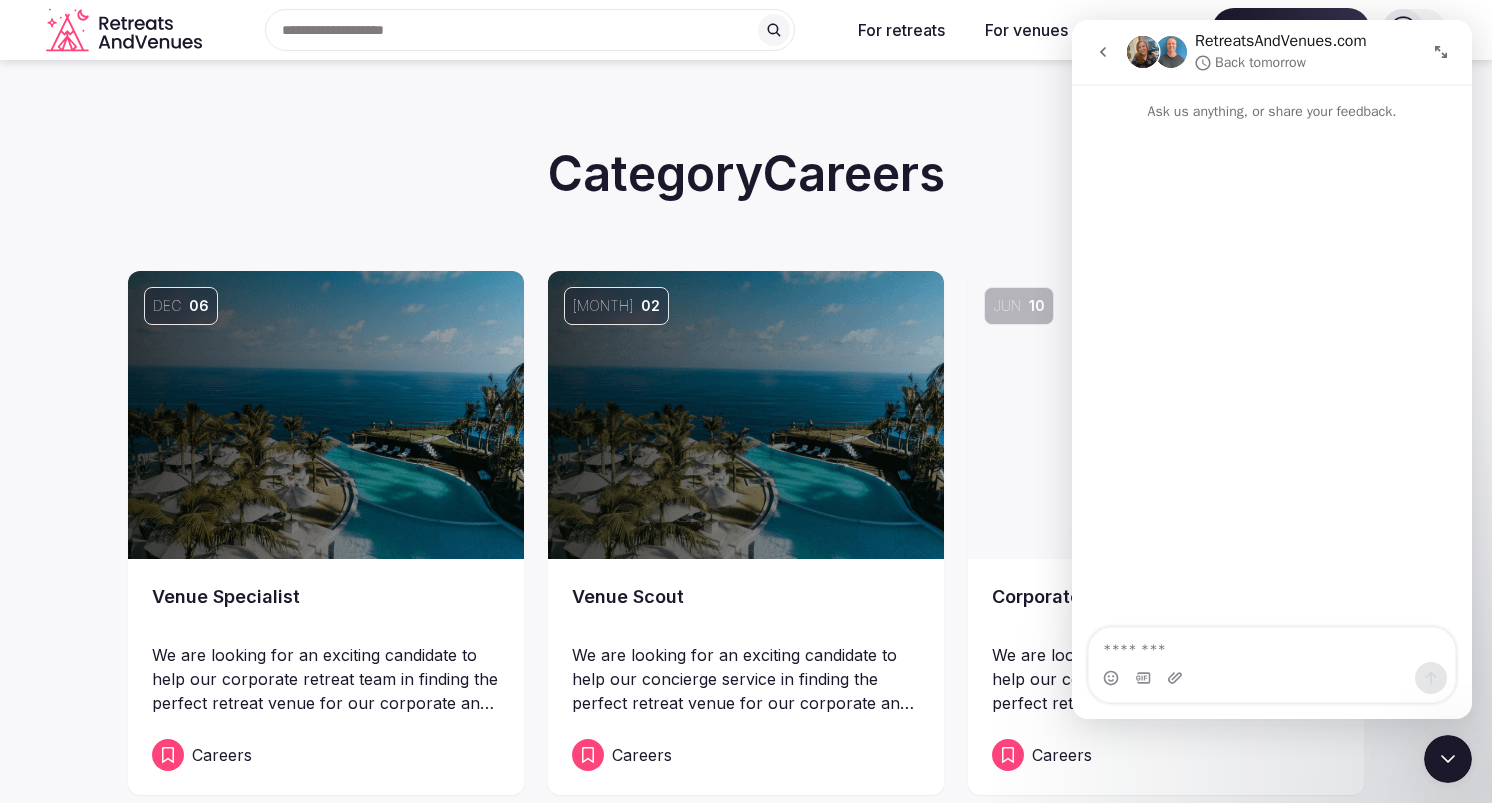 click at bounding box center [1143, 52] 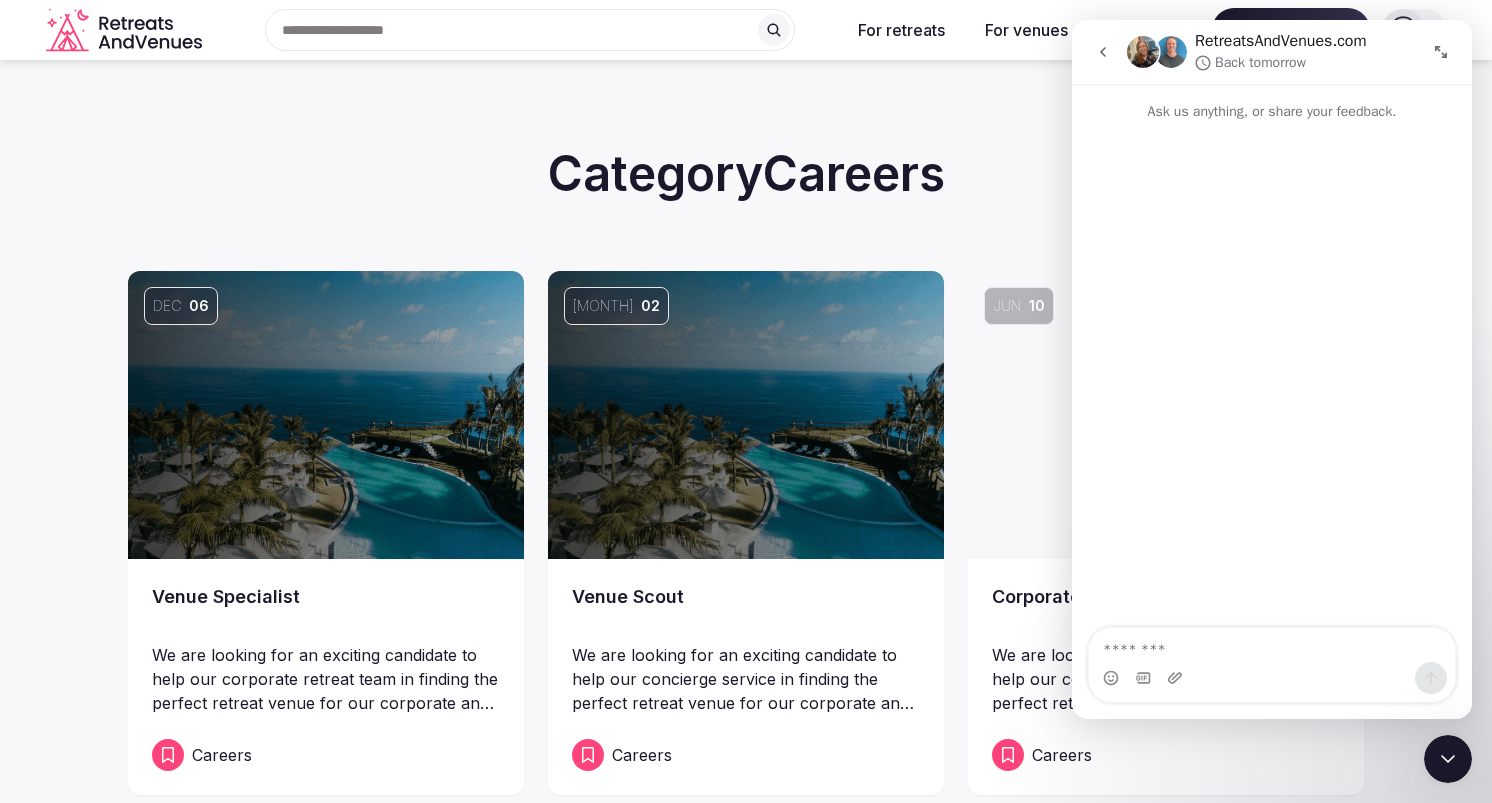 click on "Category  Careers" at bounding box center (746, 173) 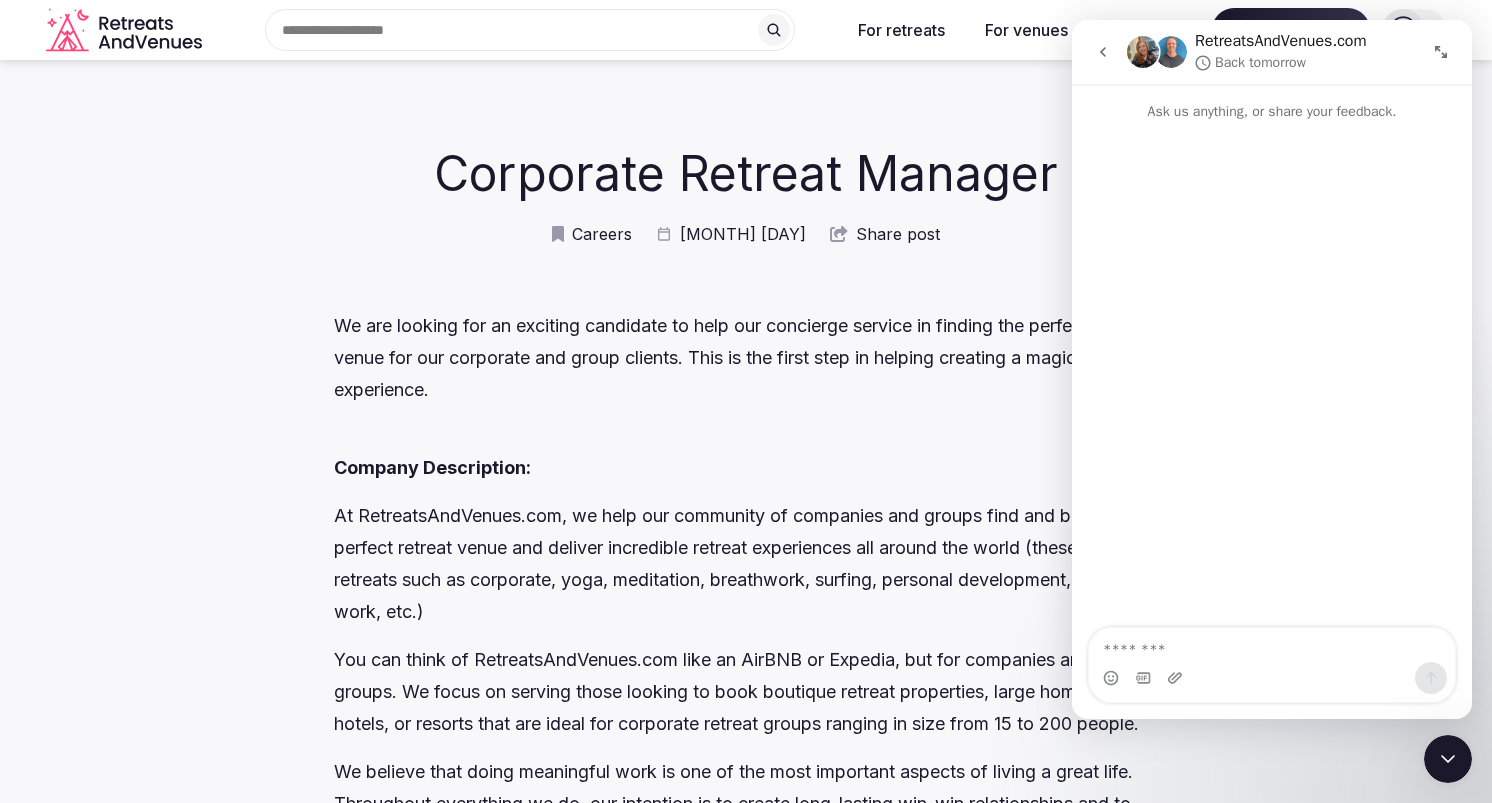 scroll, scrollTop: 100, scrollLeft: 0, axis: vertical 